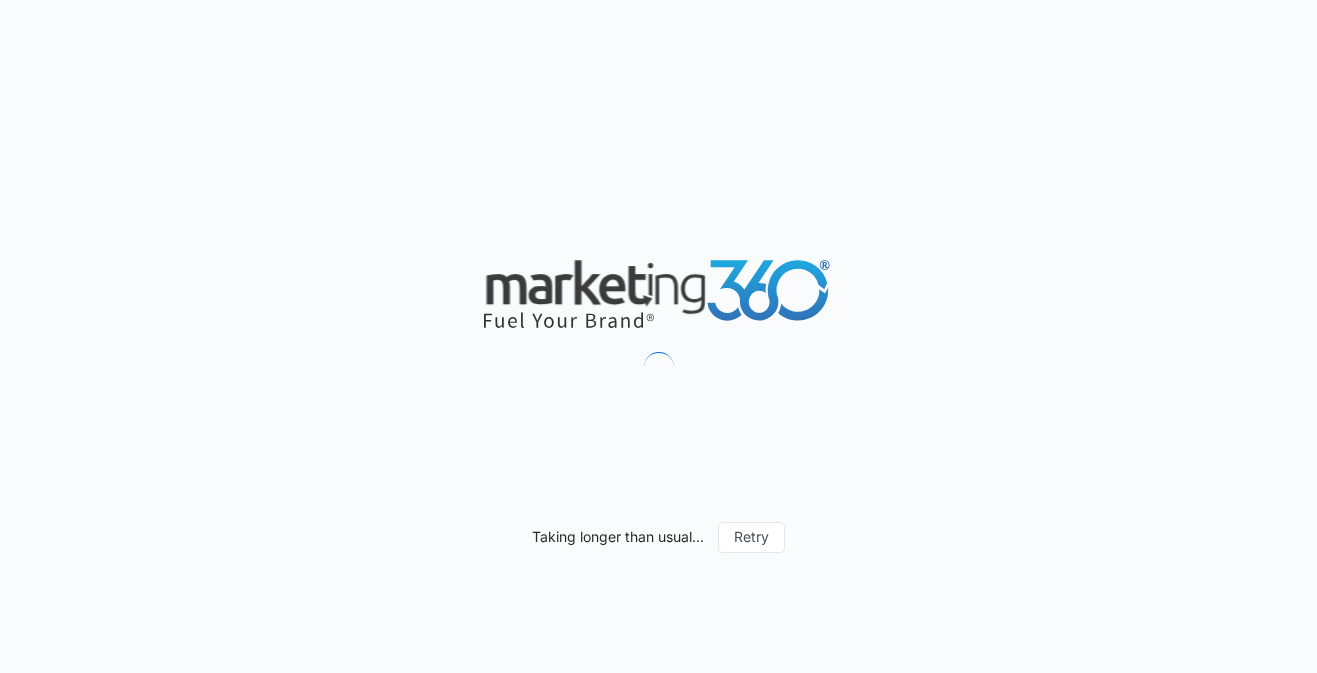 scroll, scrollTop: 0, scrollLeft: 0, axis: both 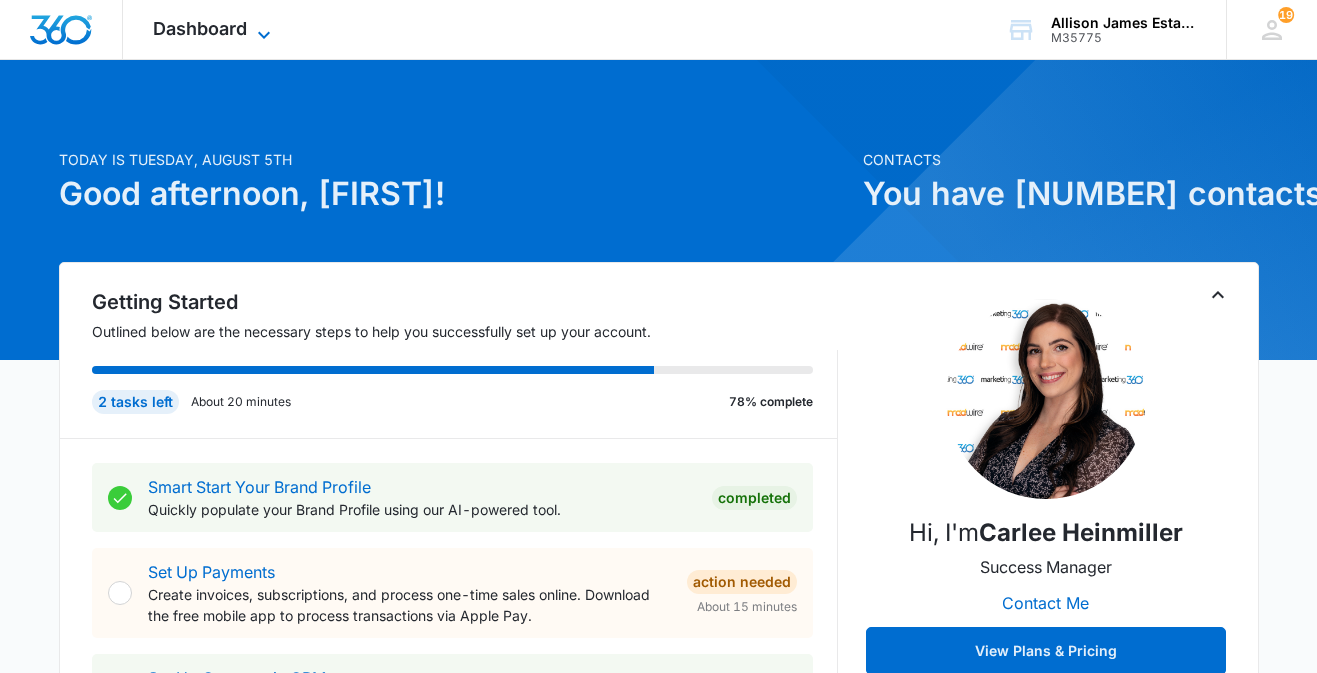 click 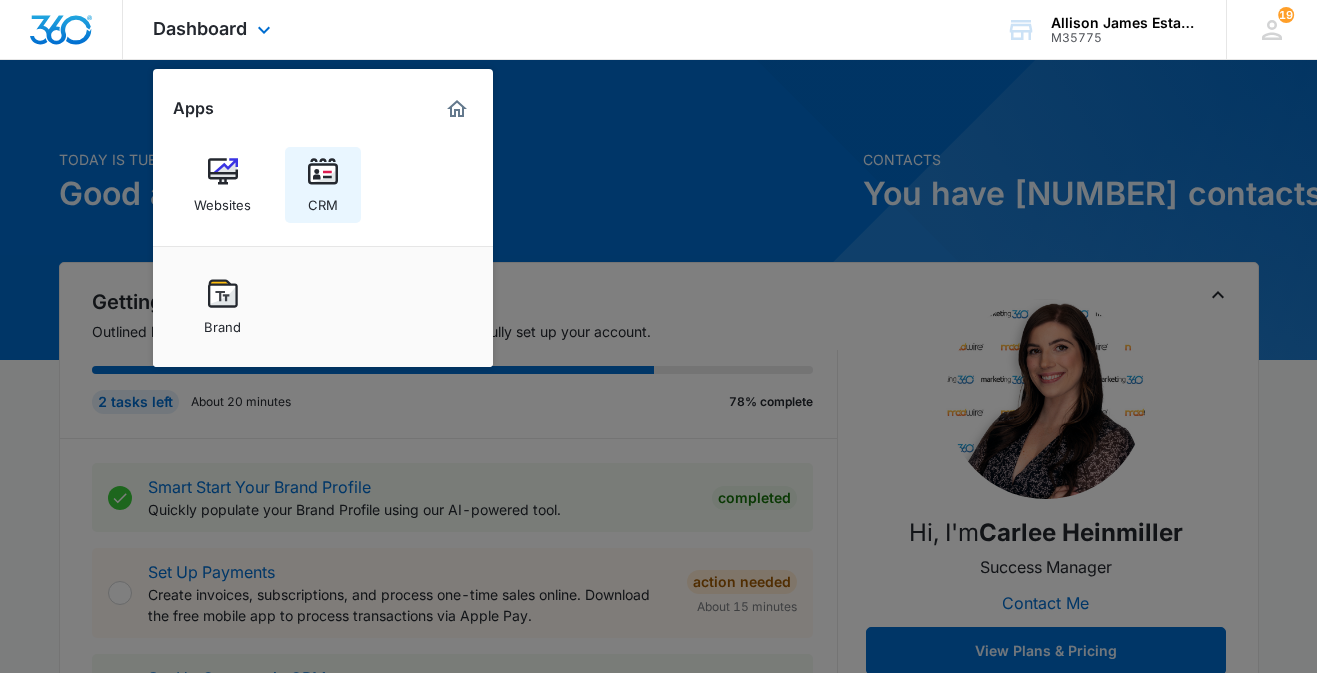 click at bounding box center (323, 172) 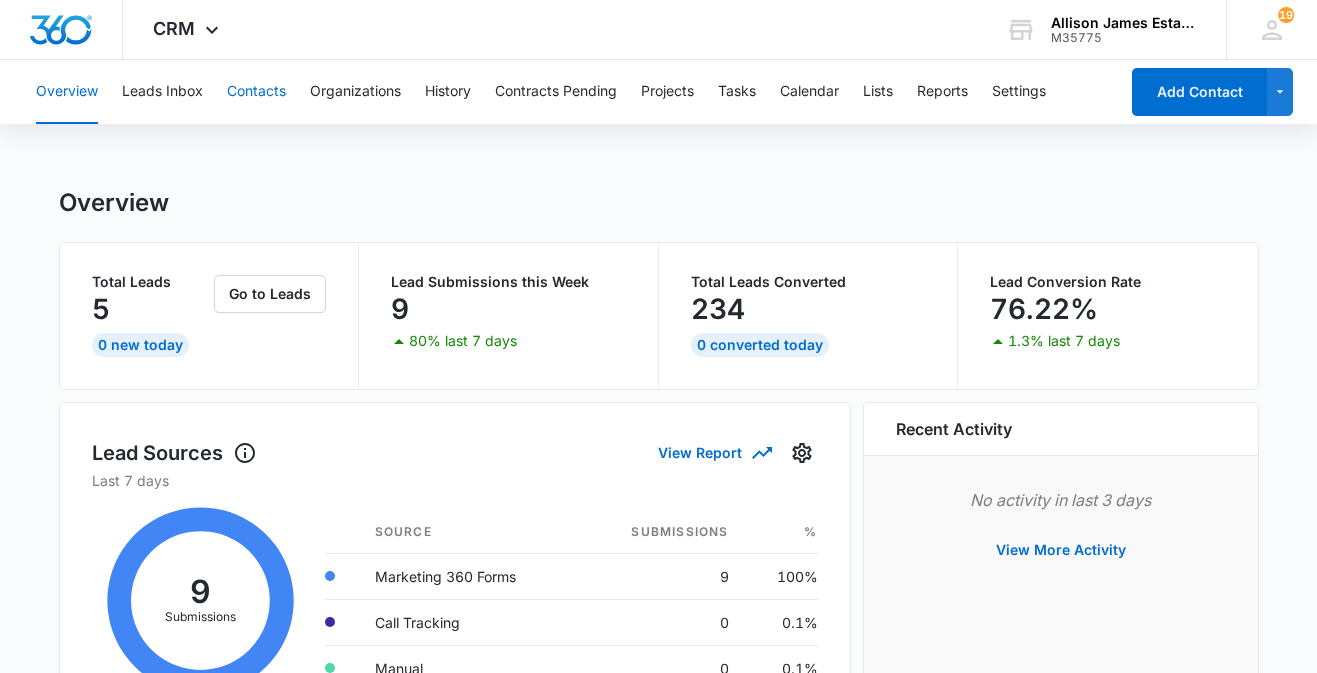 click on "Contacts" at bounding box center [256, 92] 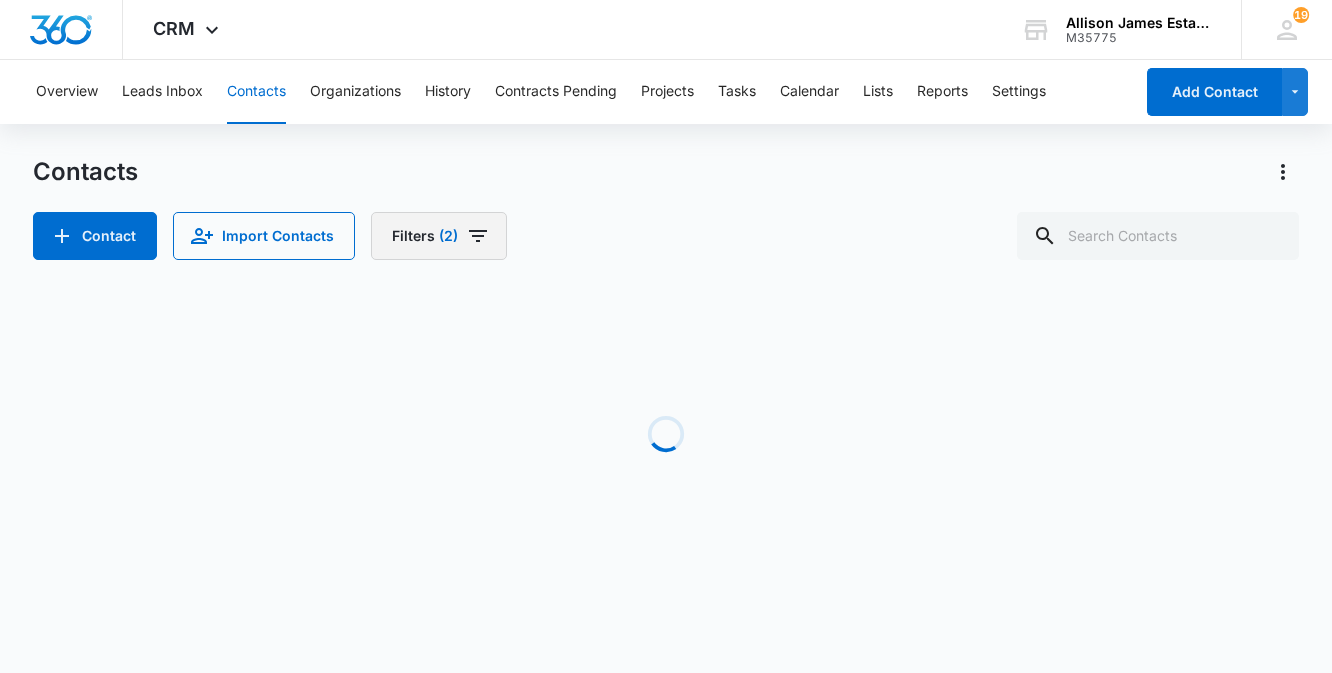 click 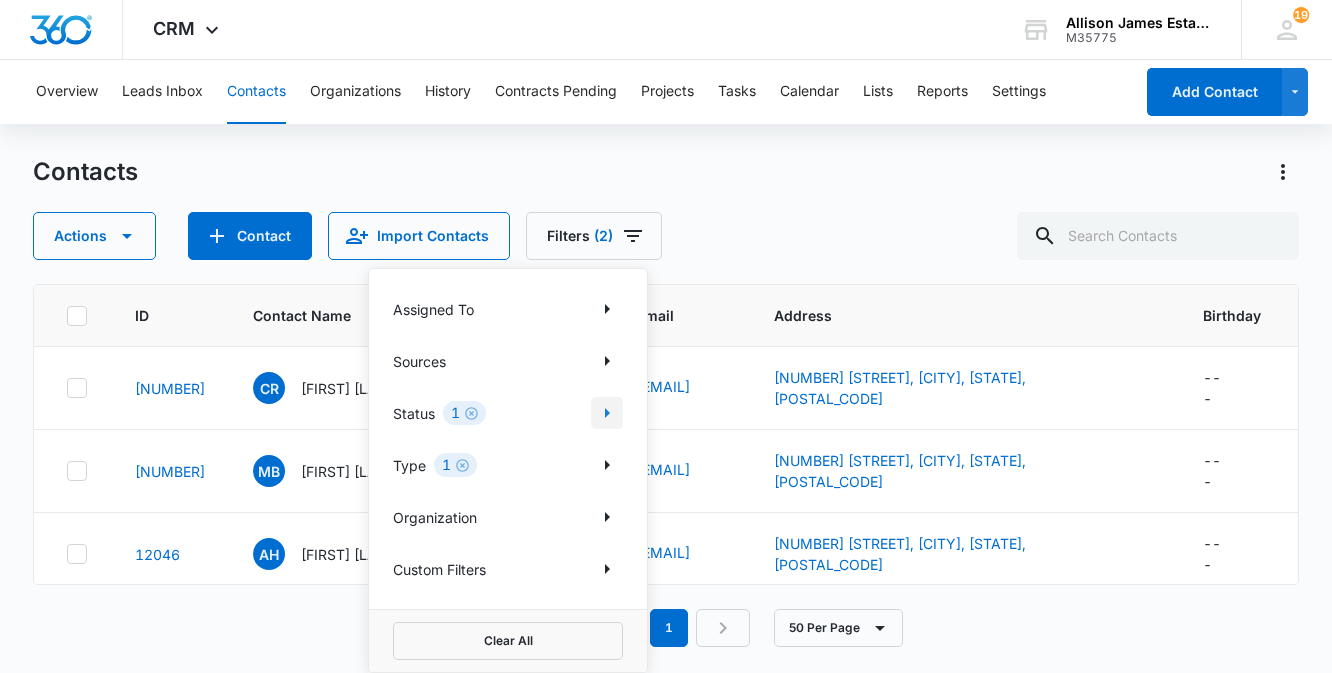 click 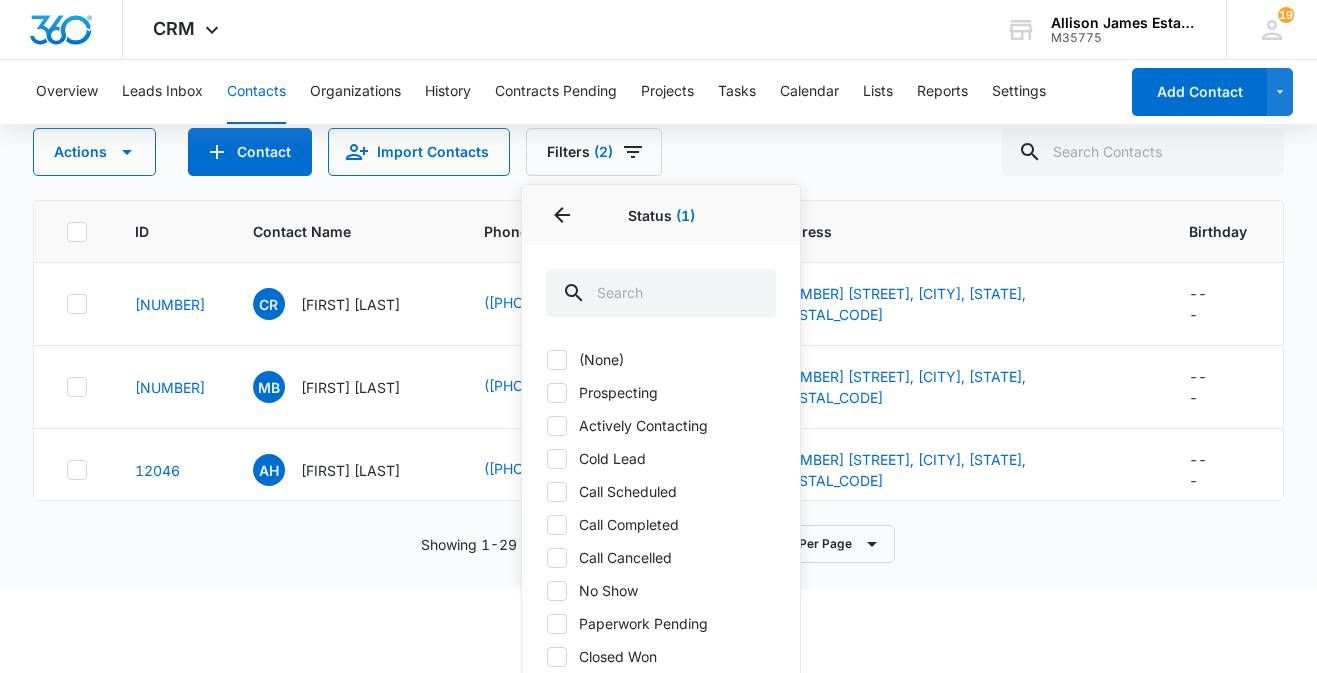 scroll, scrollTop: 149, scrollLeft: 0, axis: vertical 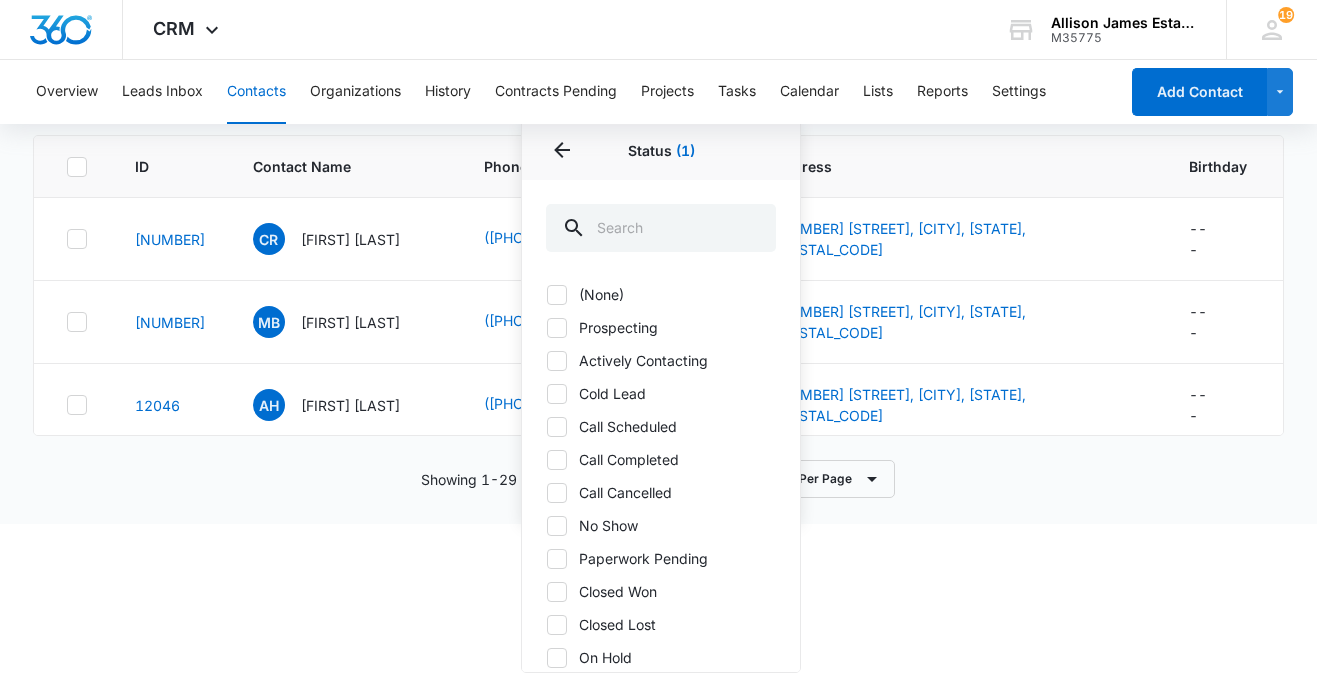 click 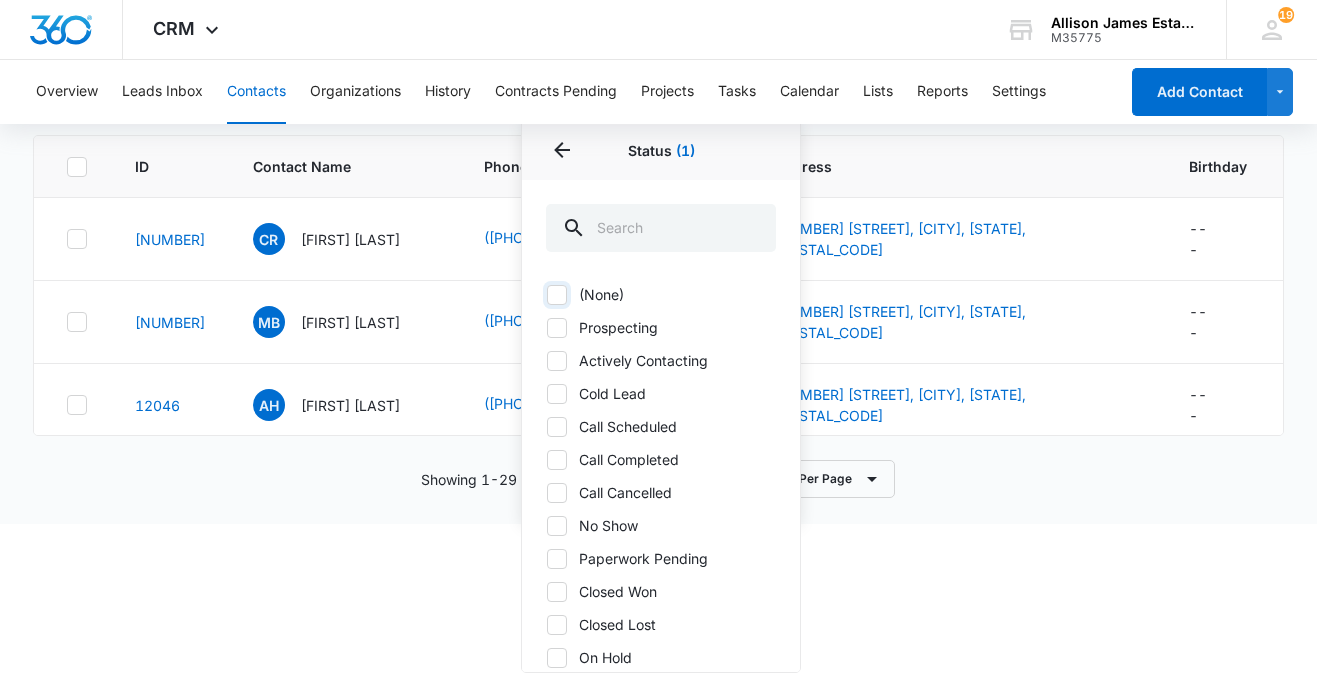 click on "(None)" at bounding box center [546, 294] 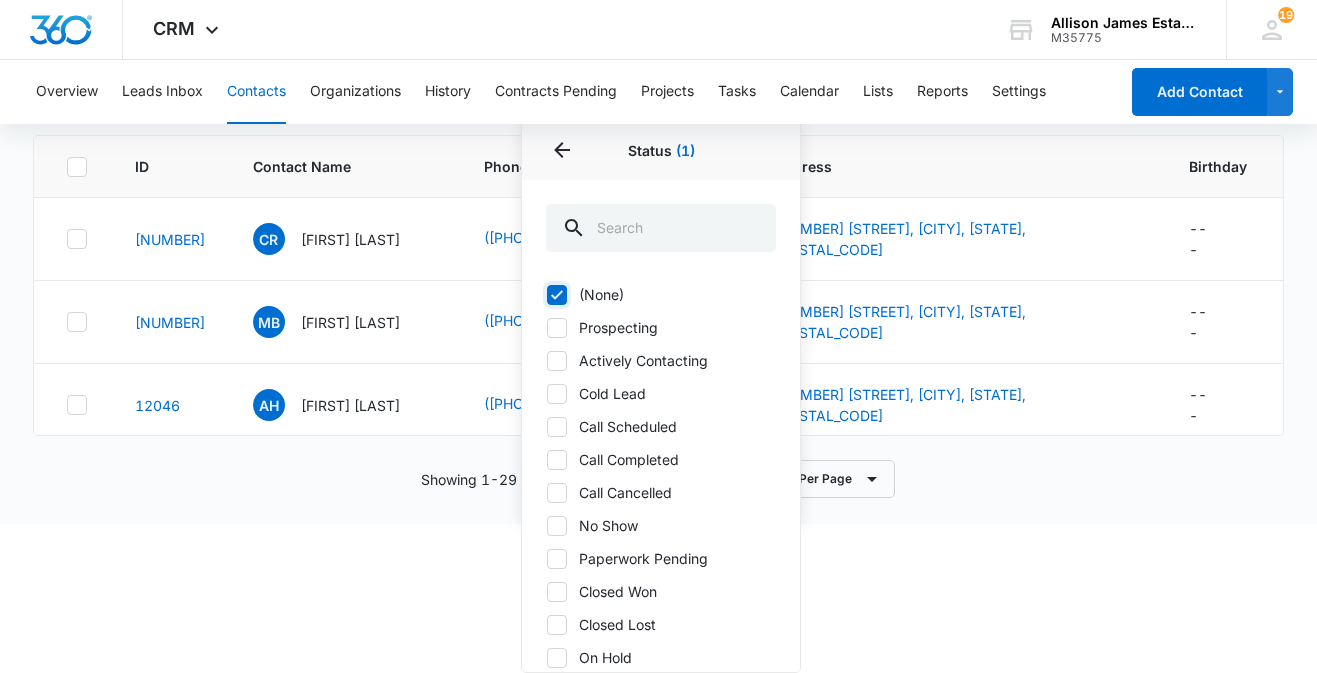 checkbox on "true" 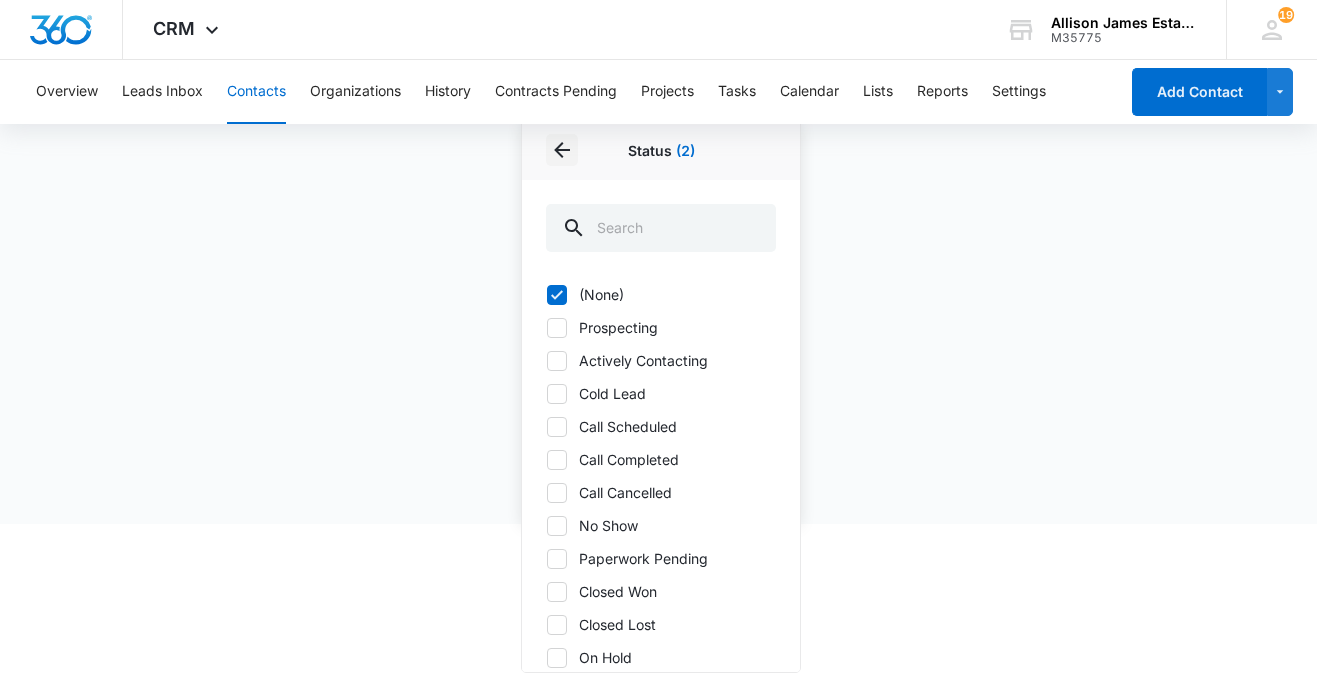 click 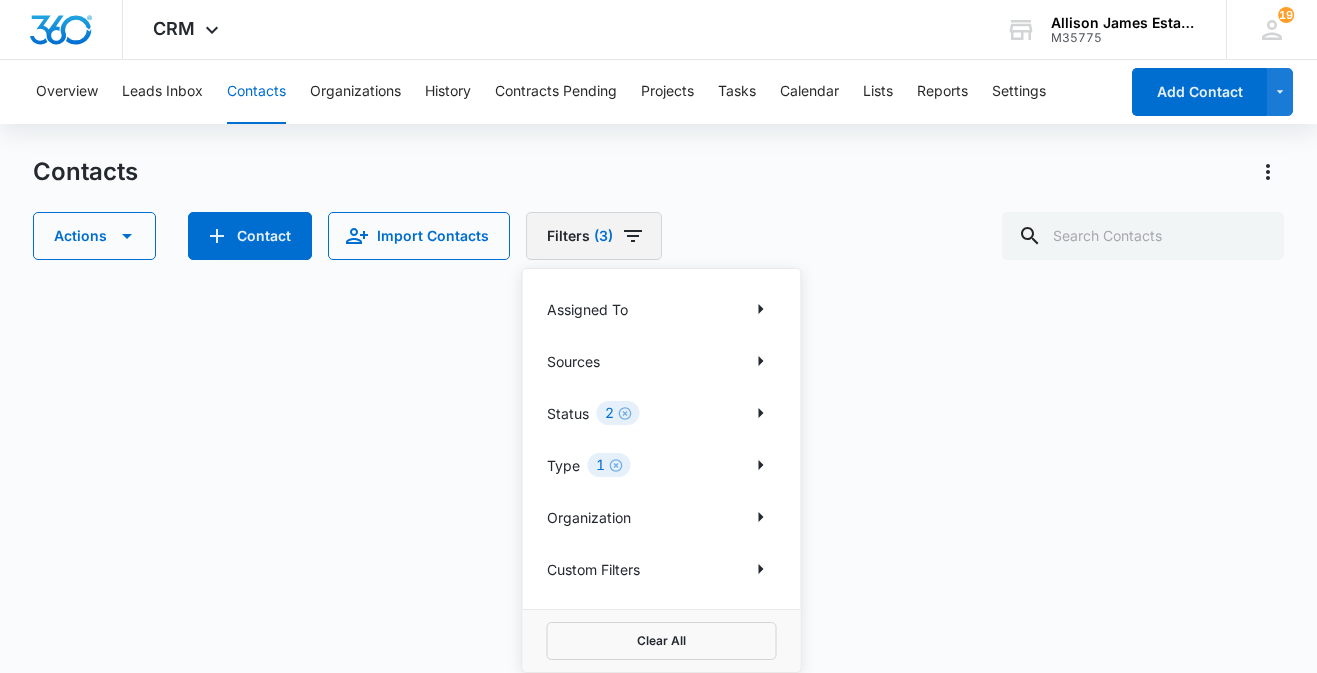 scroll, scrollTop: 0, scrollLeft: 0, axis: both 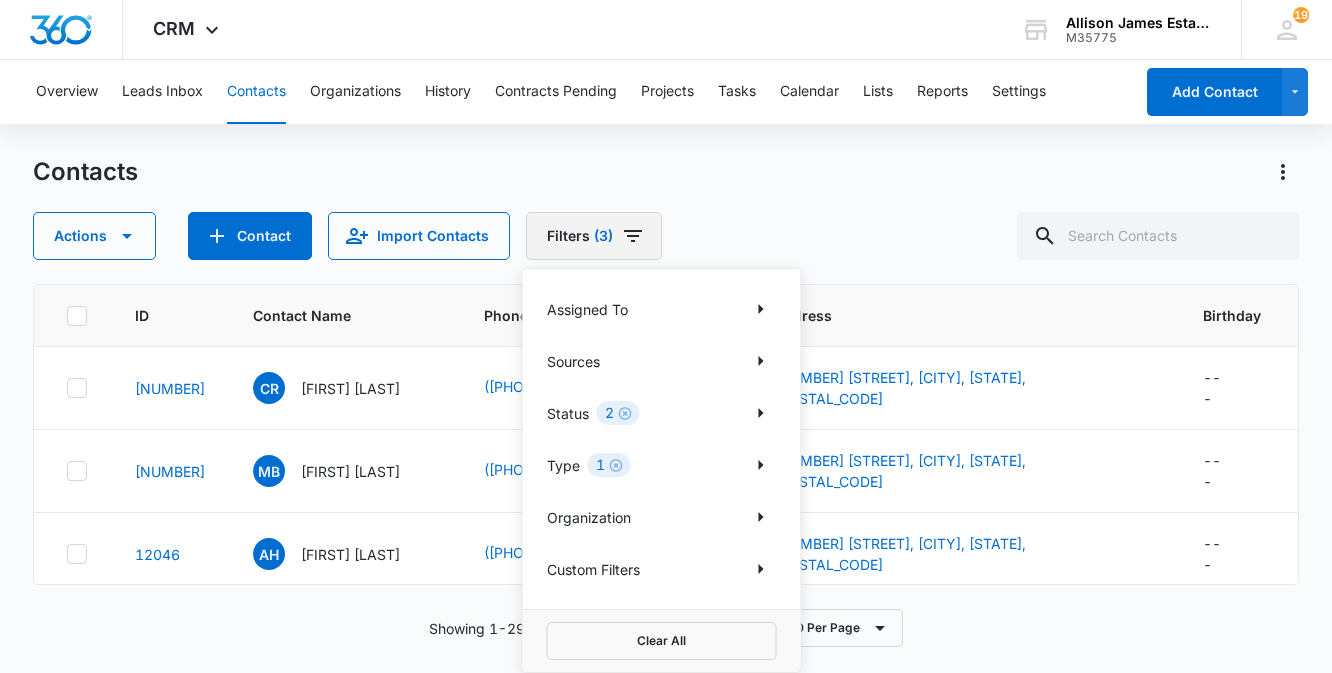 click 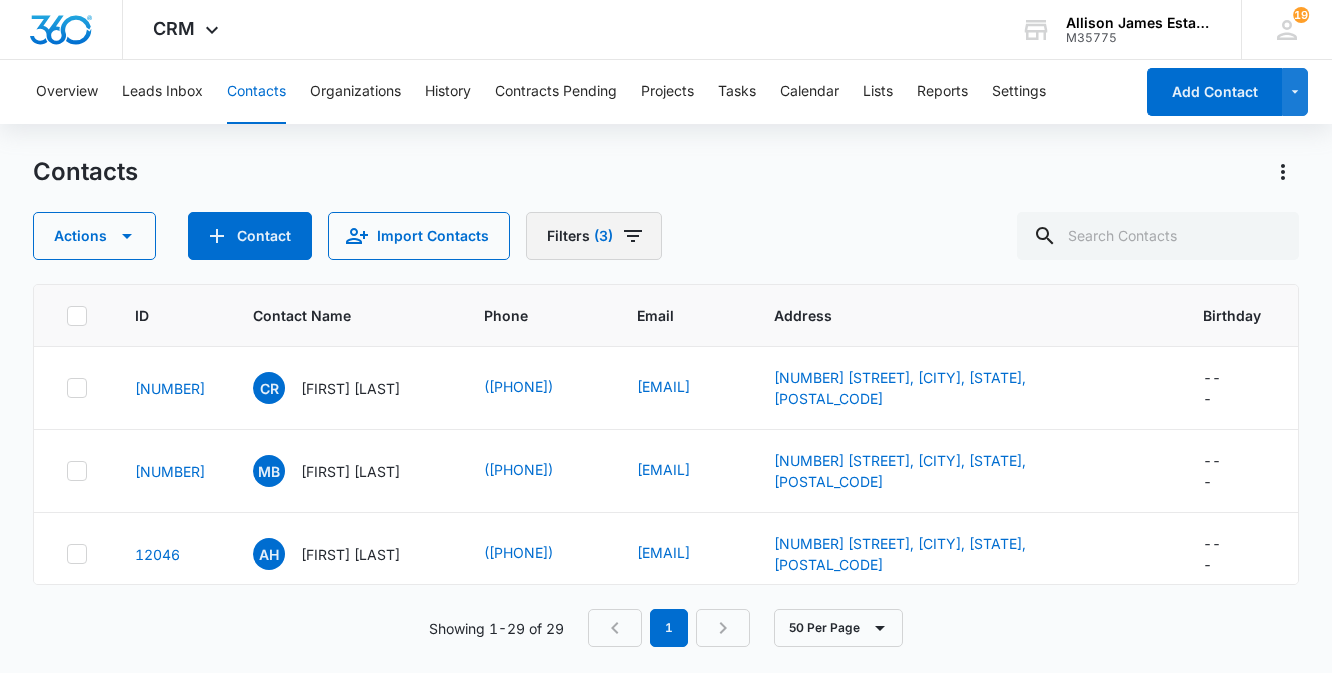 click 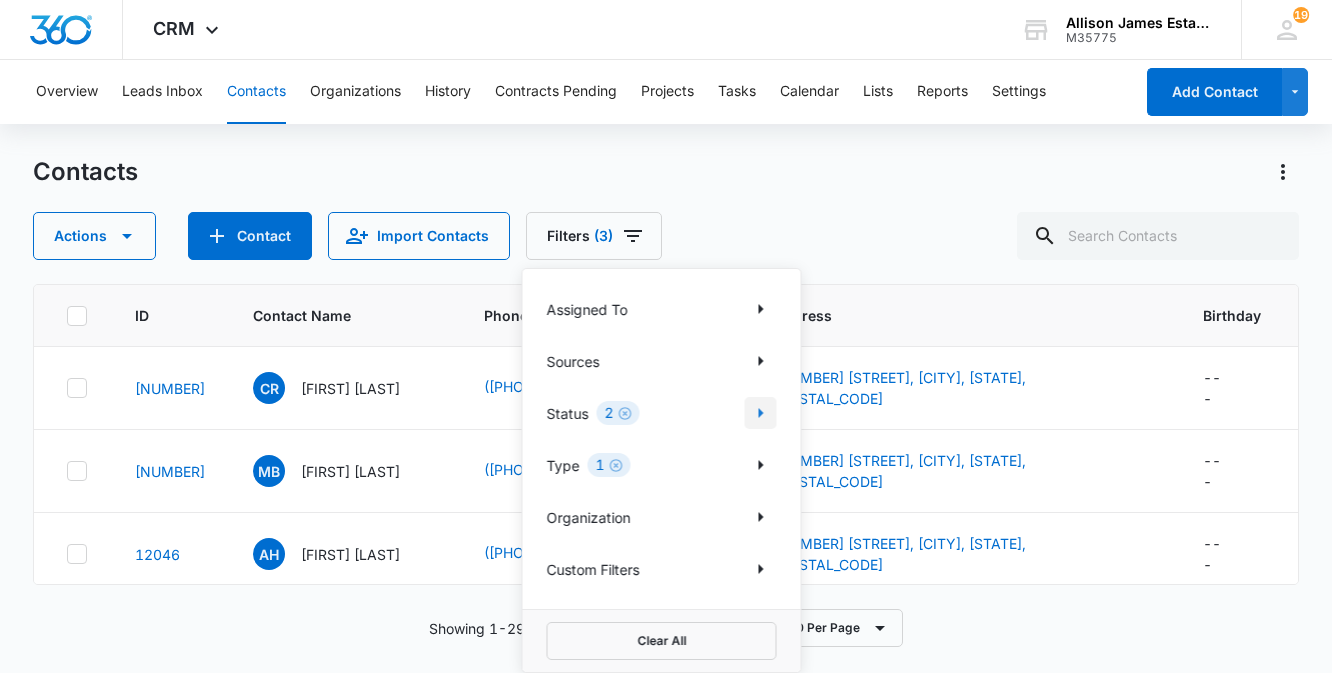 click 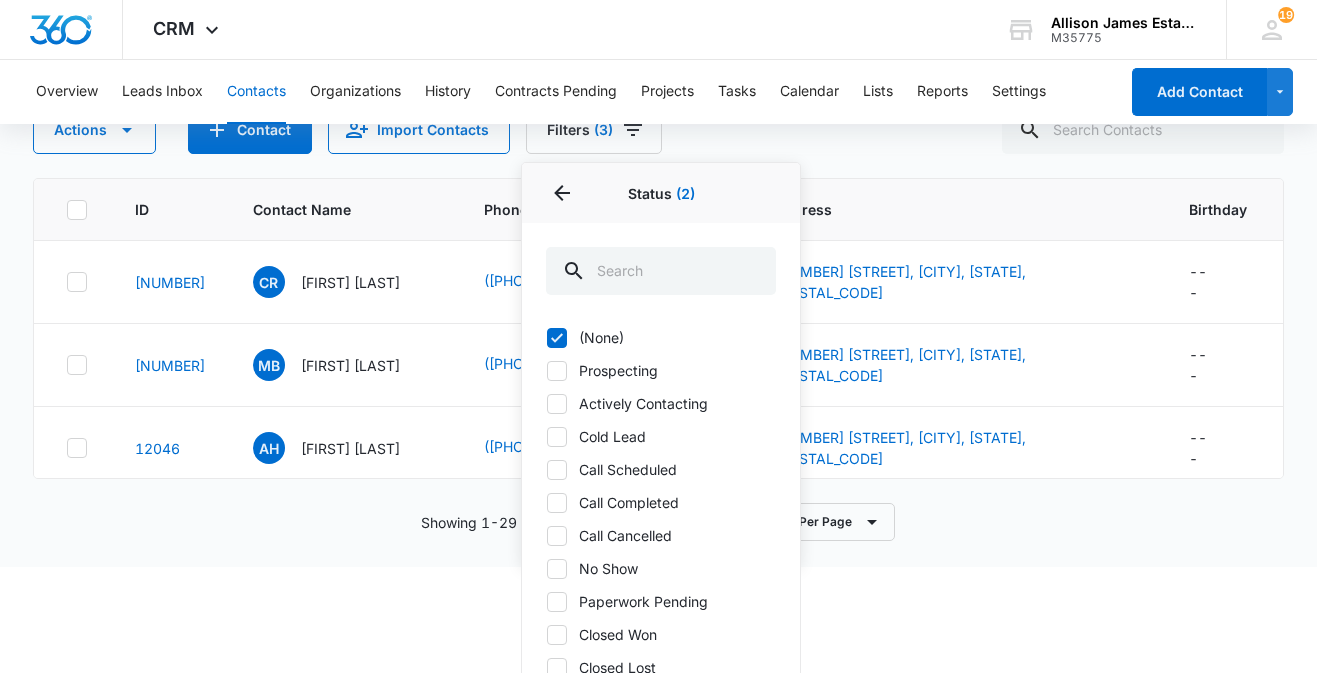 scroll, scrollTop: 149, scrollLeft: 0, axis: vertical 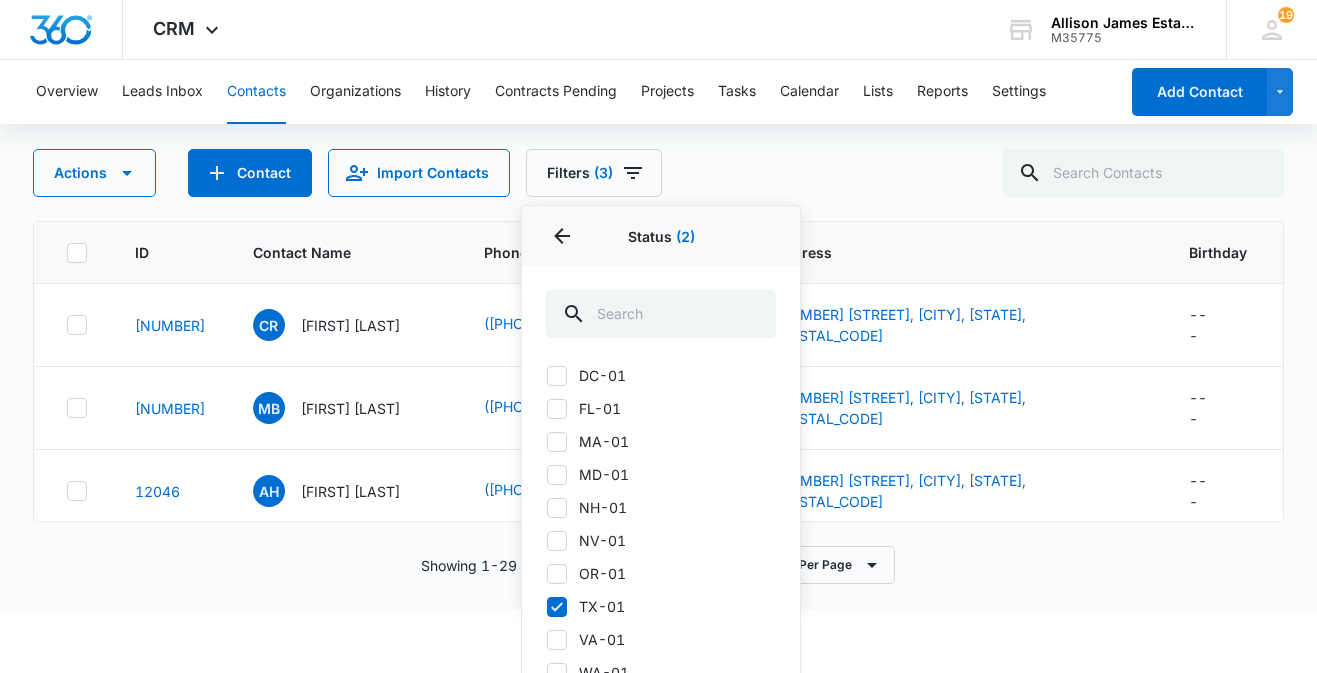 click at bounding box center (557, 607) 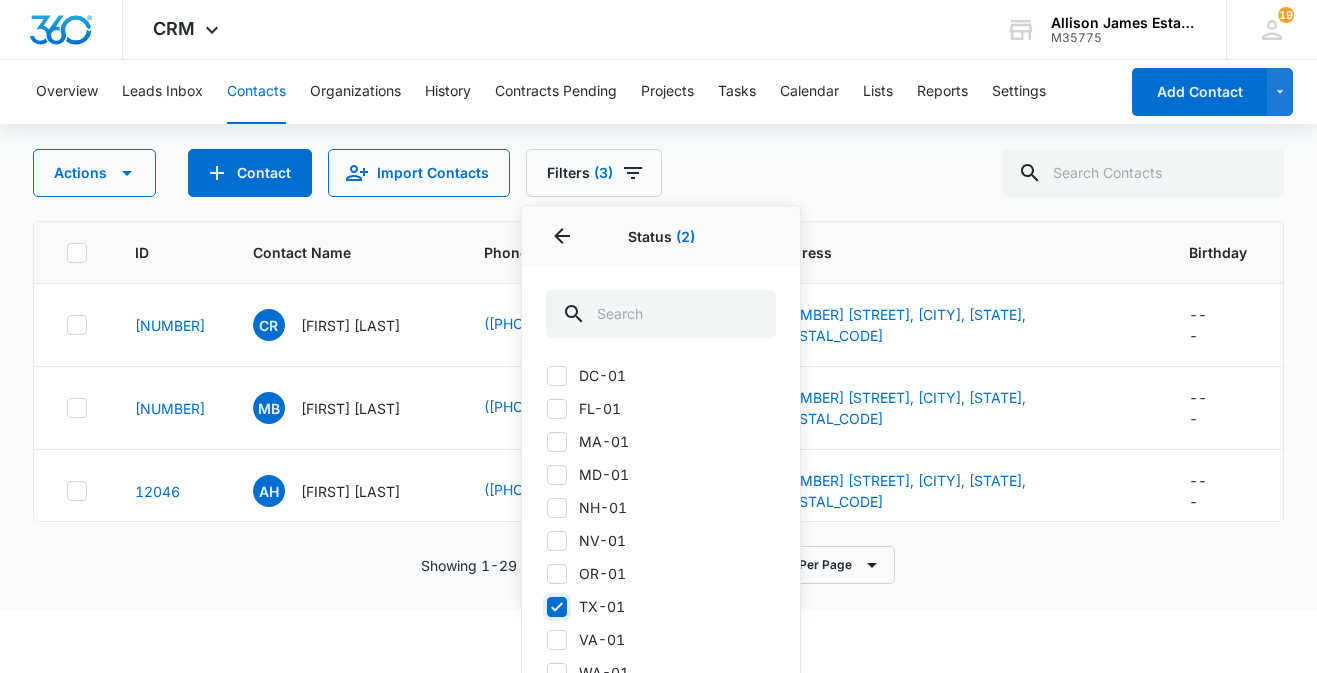 click on "TX-01" at bounding box center (546, 606) 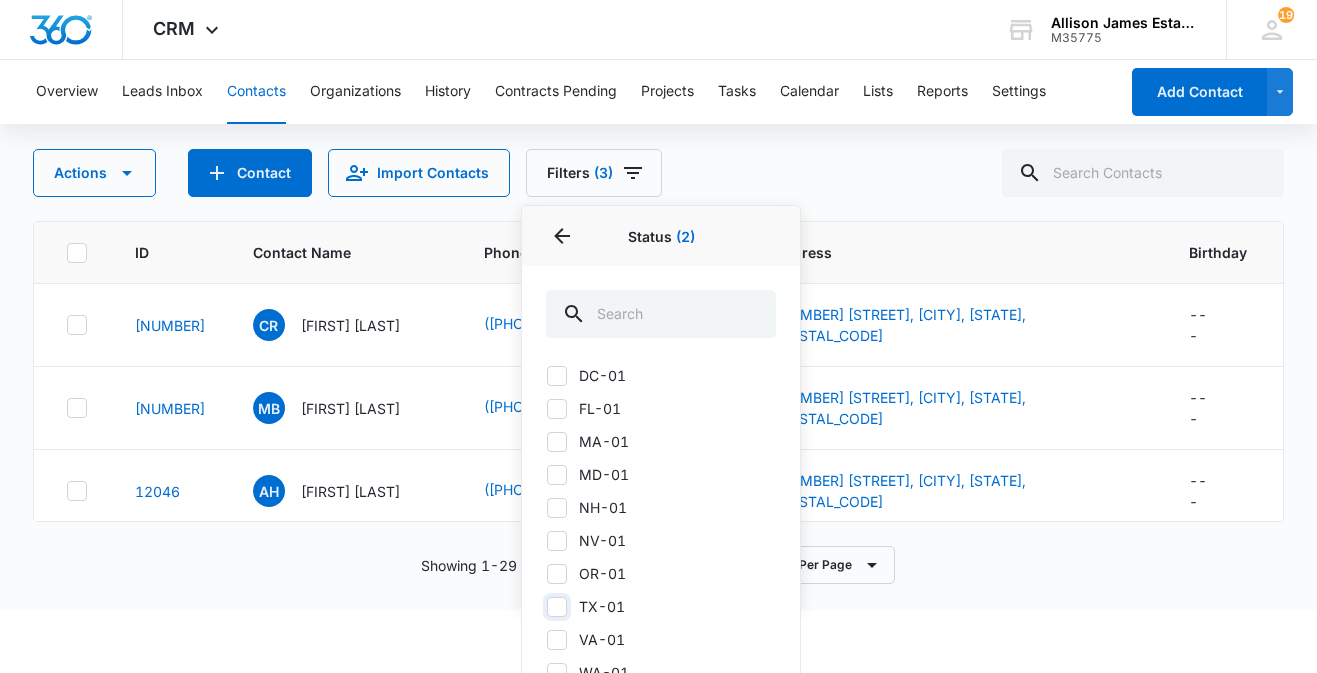 checkbox on "false" 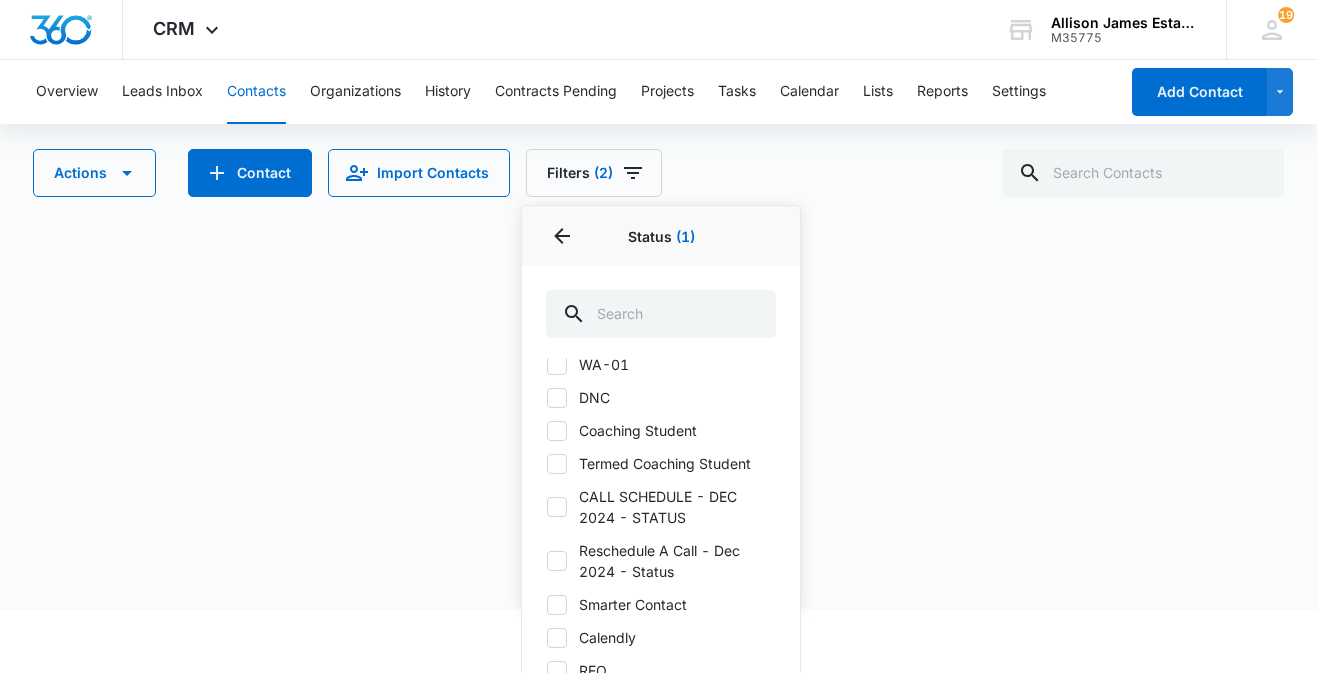 scroll, scrollTop: 1085, scrollLeft: 0, axis: vertical 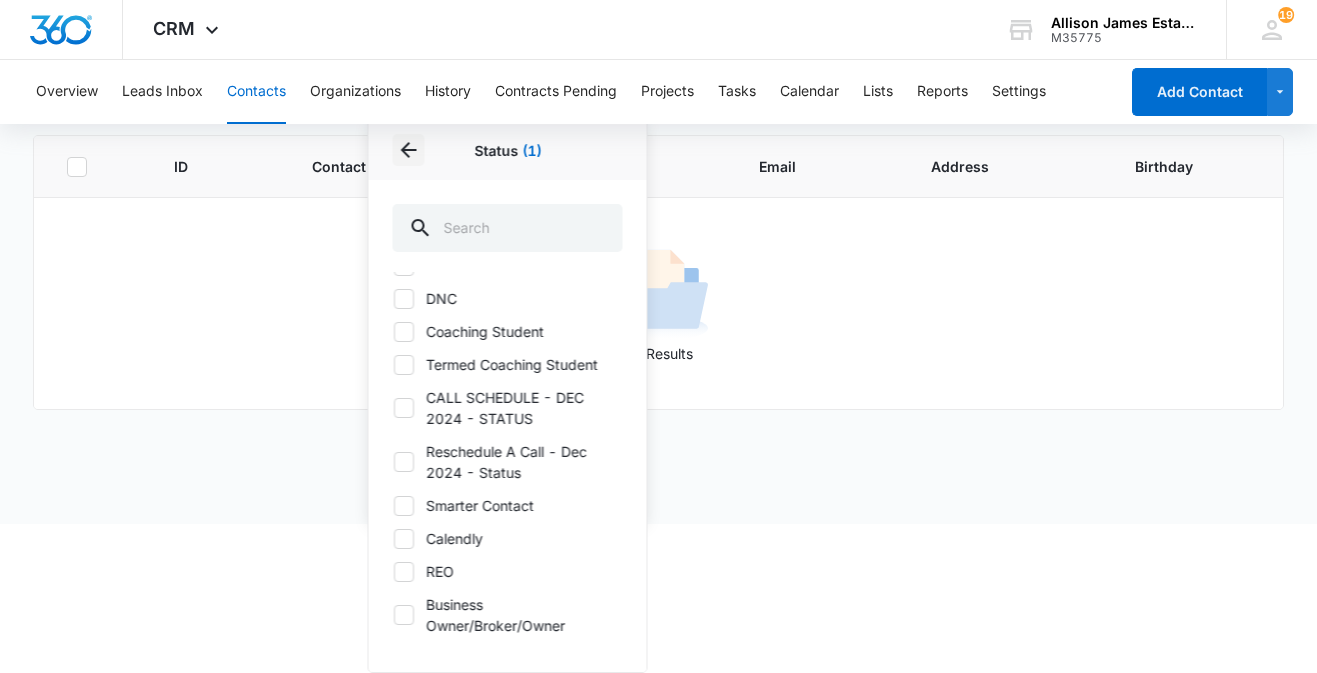 click at bounding box center (409, 150) 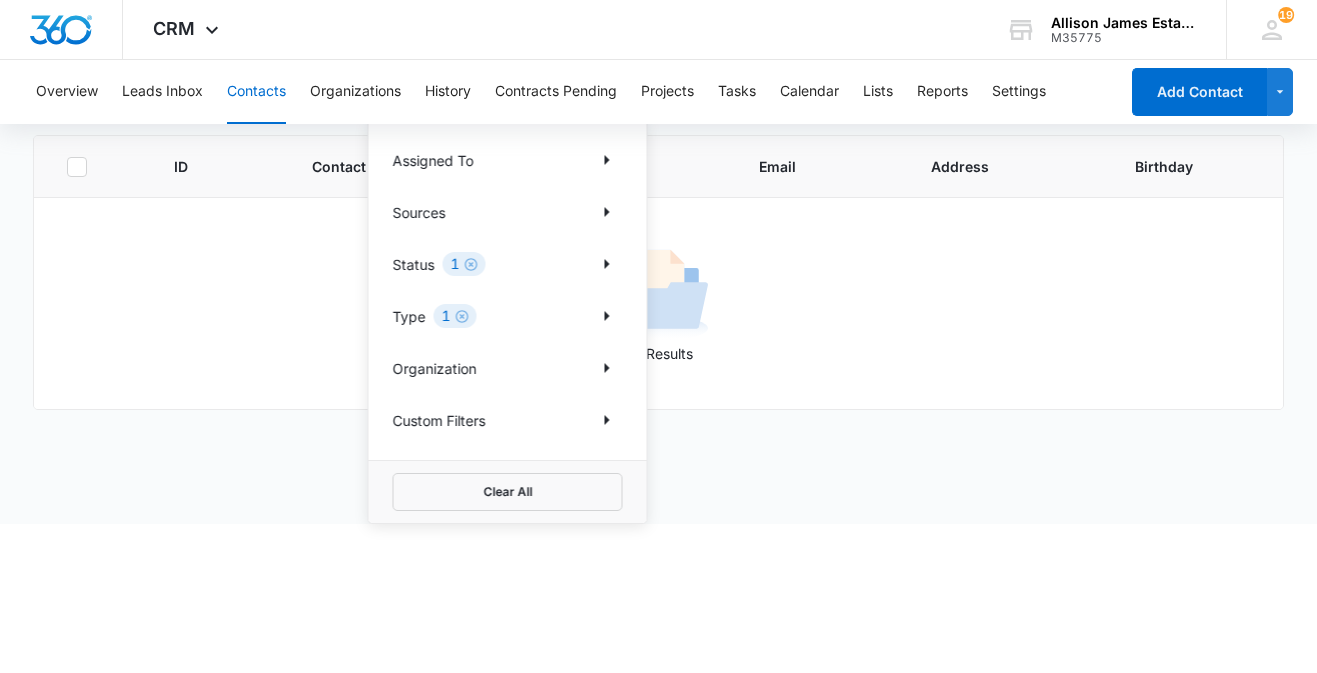 scroll, scrollTop: 0, scrollLeft: 0, axis: both 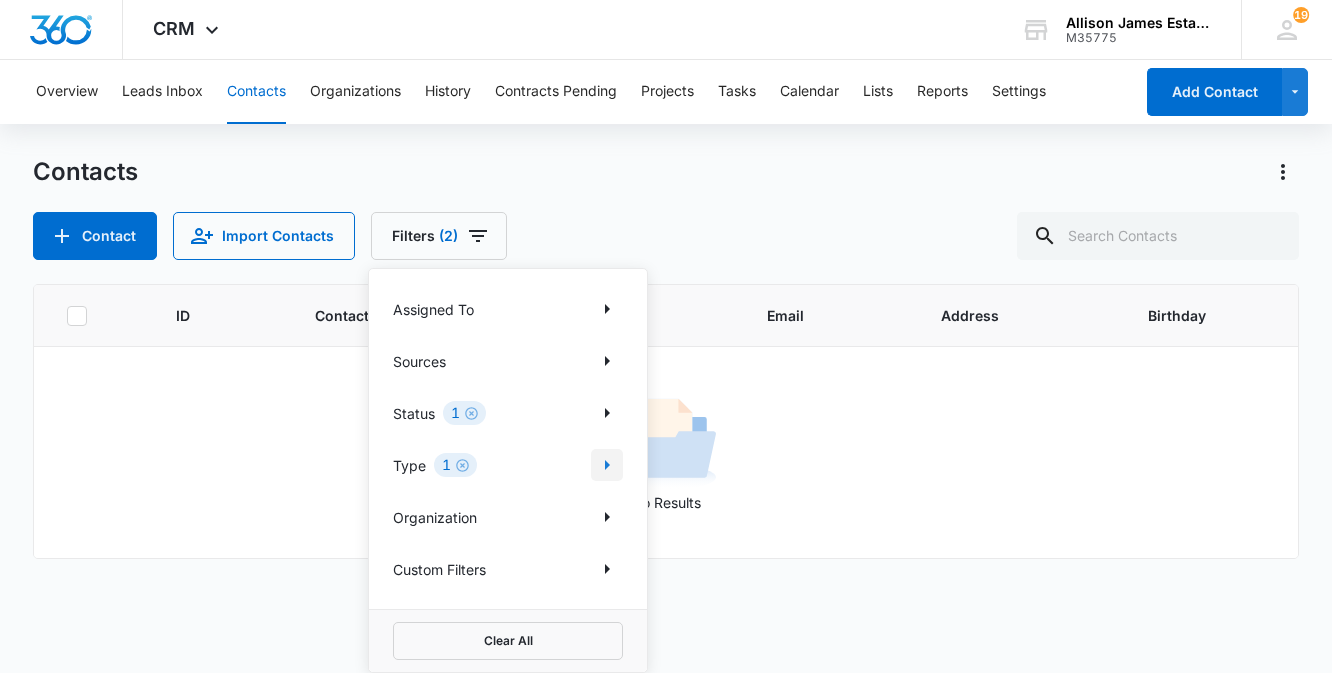 click 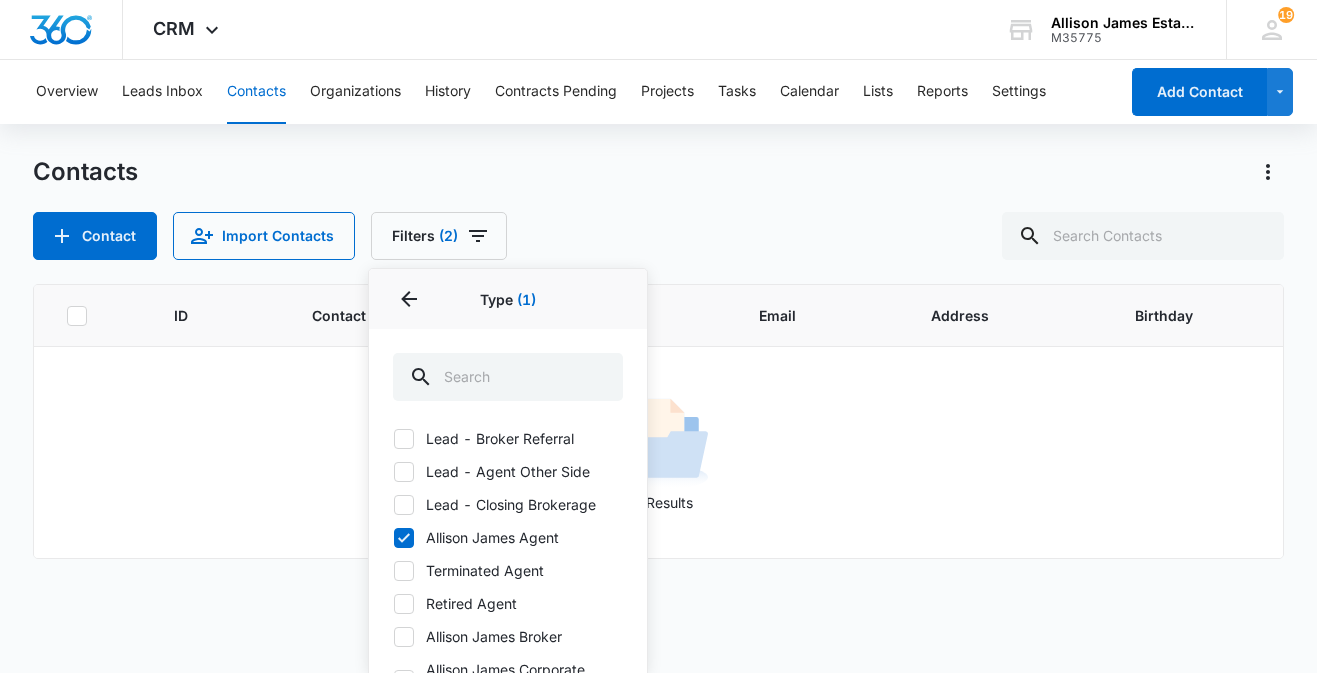 scroll, scrollTop: 200, scrollLeft: 0, axis: vertical 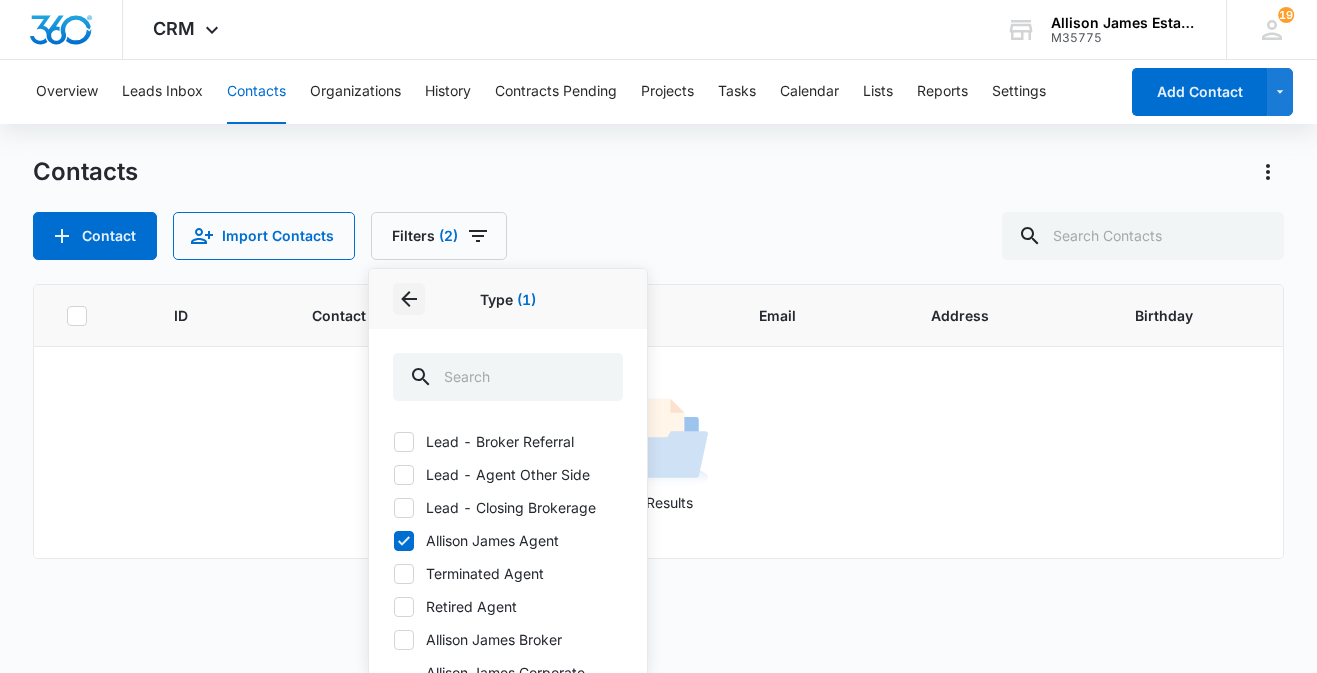 click 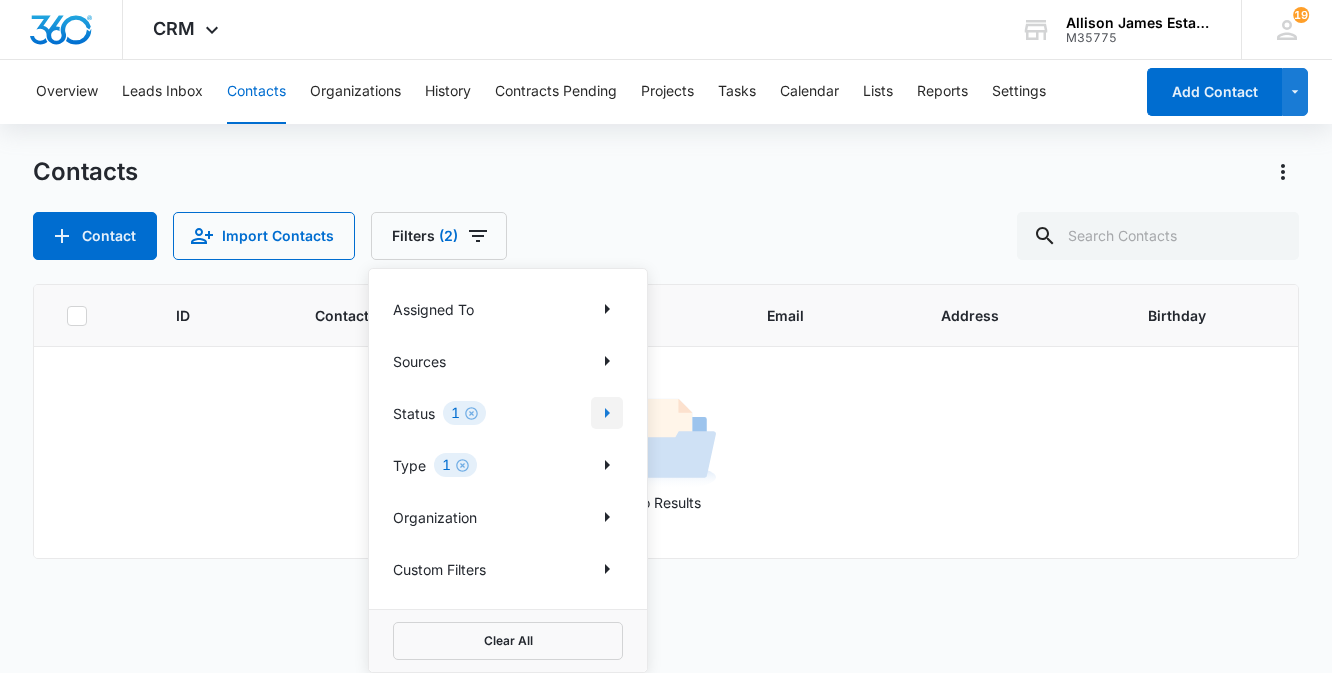 click 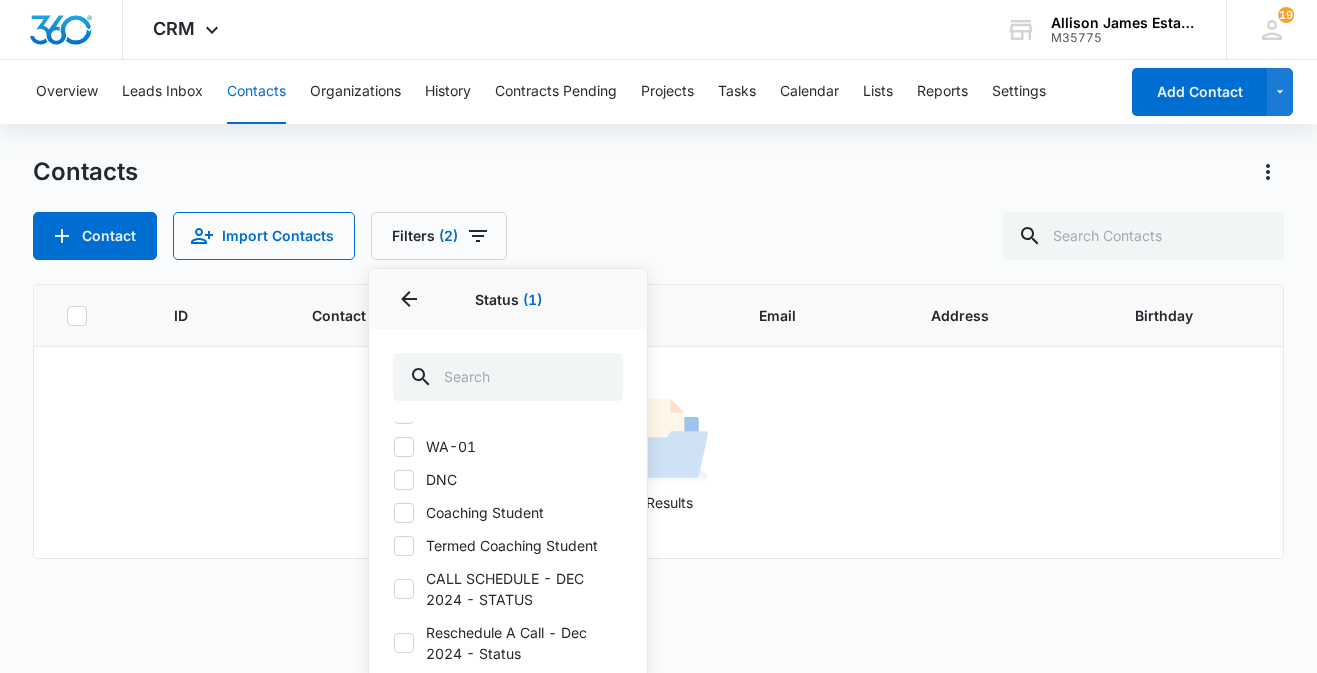 scroll, scrollTop: 1085, scrollLeft: 0, axis: vertical 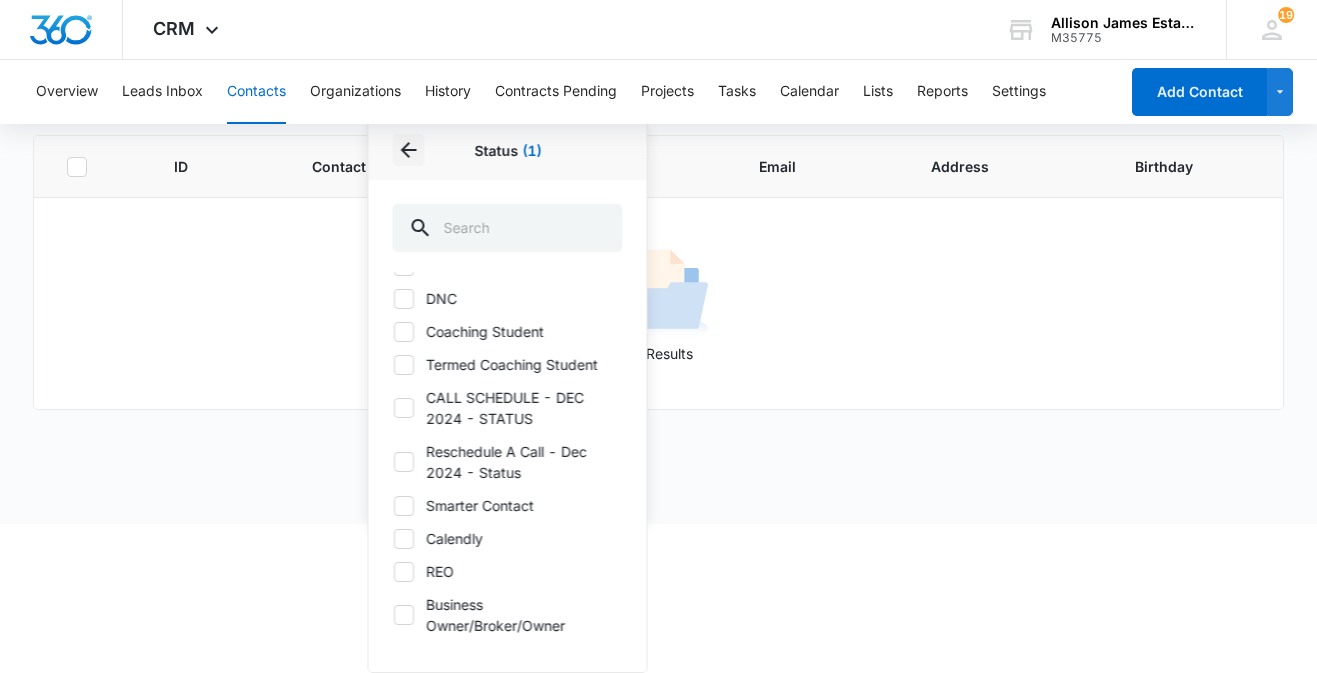 click 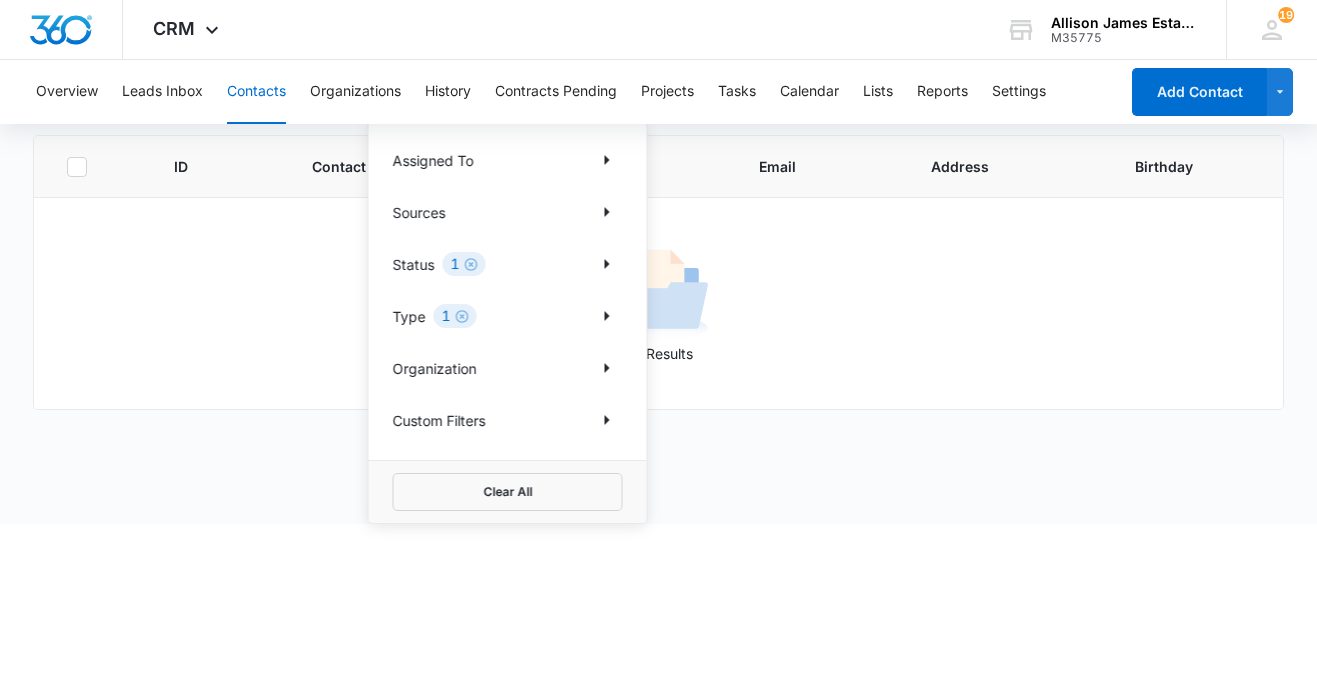 scroll, scrollTop: 0, scrollLeft: 0, axis: both 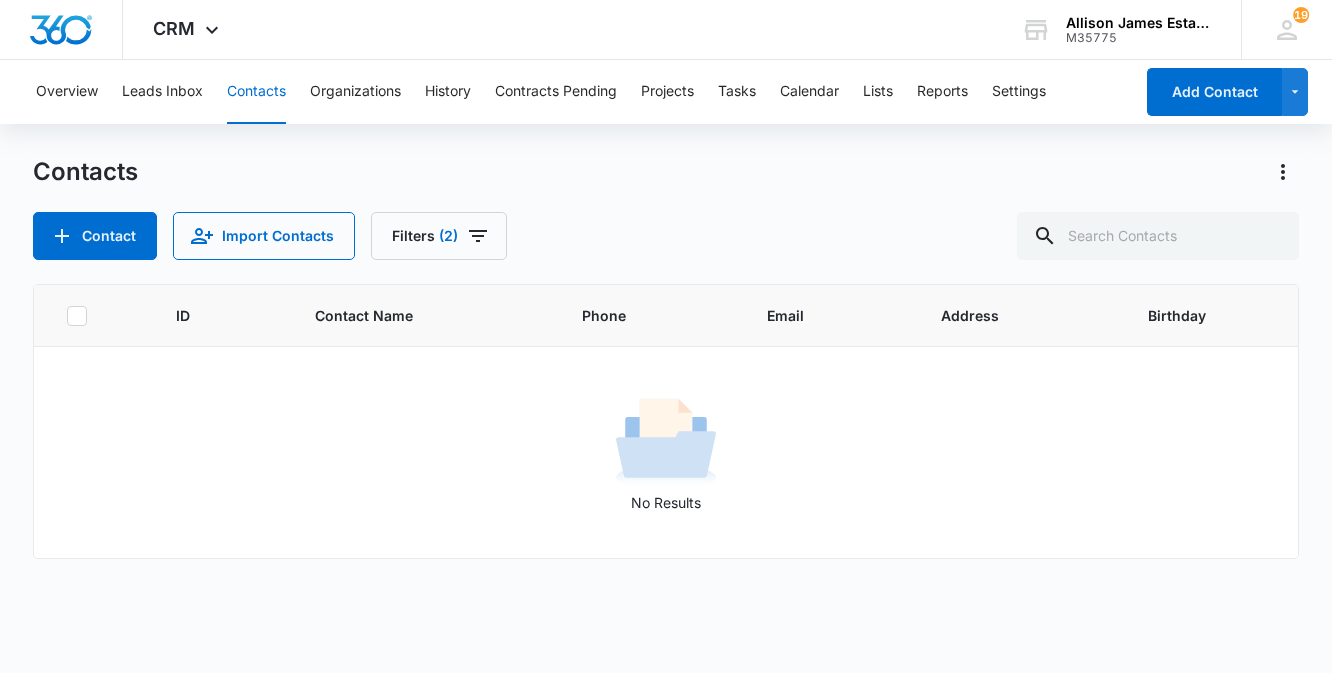 click on "Contact Import Contacts Filters (2)" at bounding box center (665, 236) 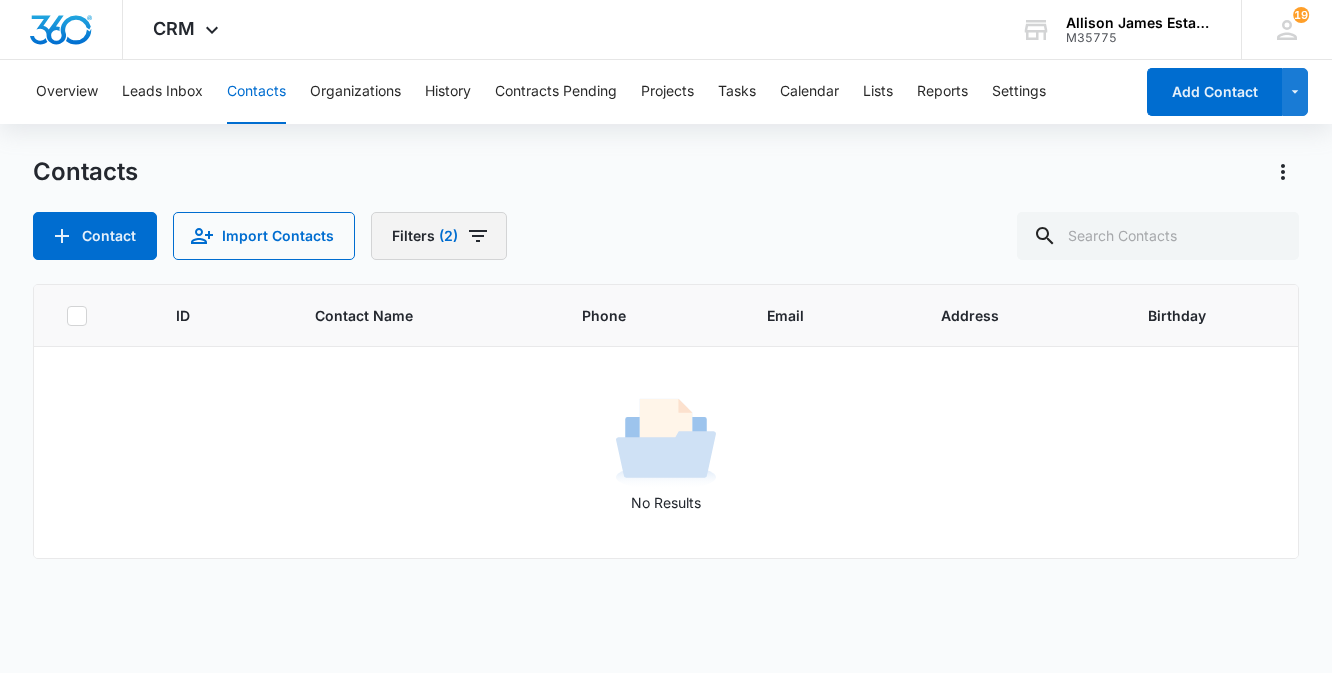 click 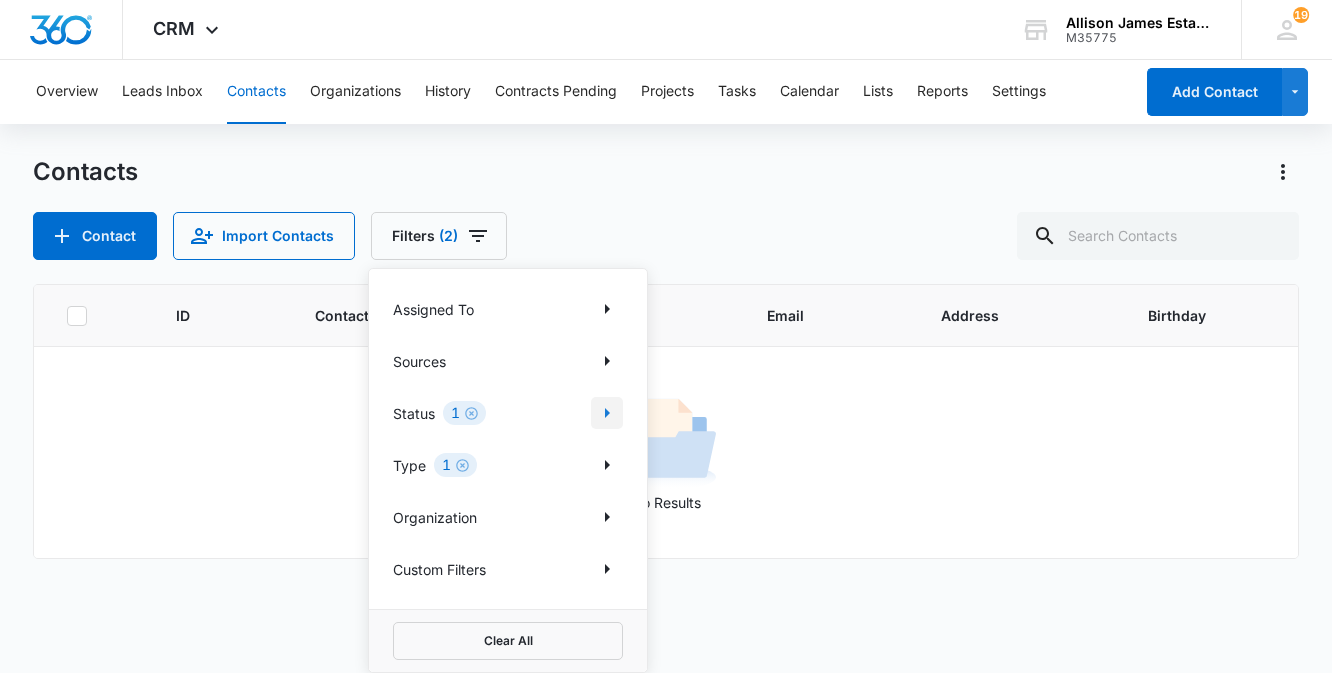 click 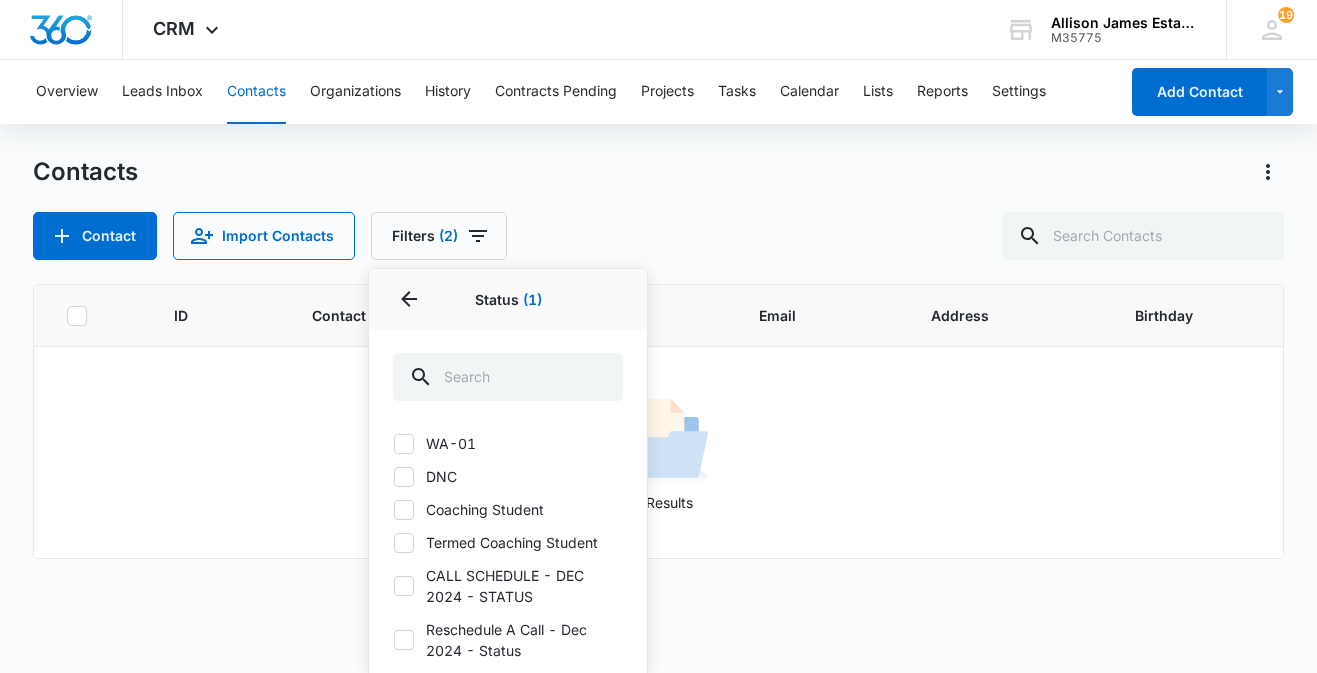 scroll, scrollTop: 1085, scrollLeft: 0, axis: vertical 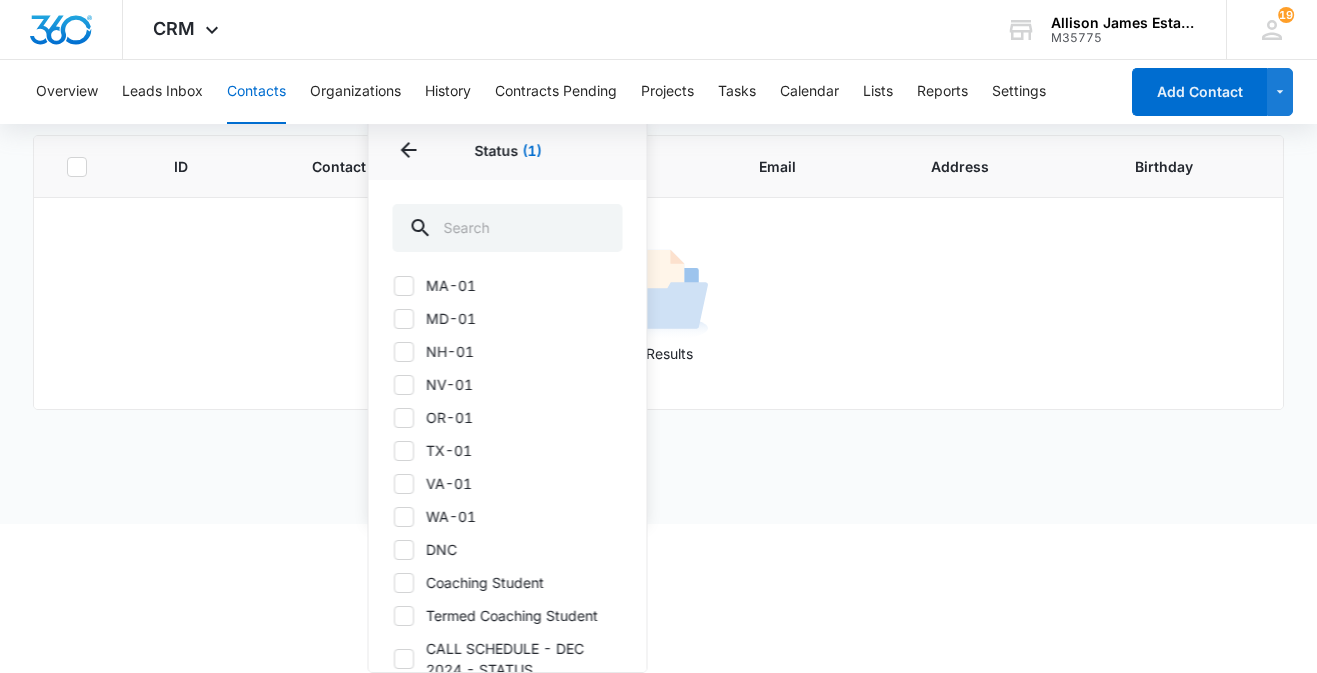 click 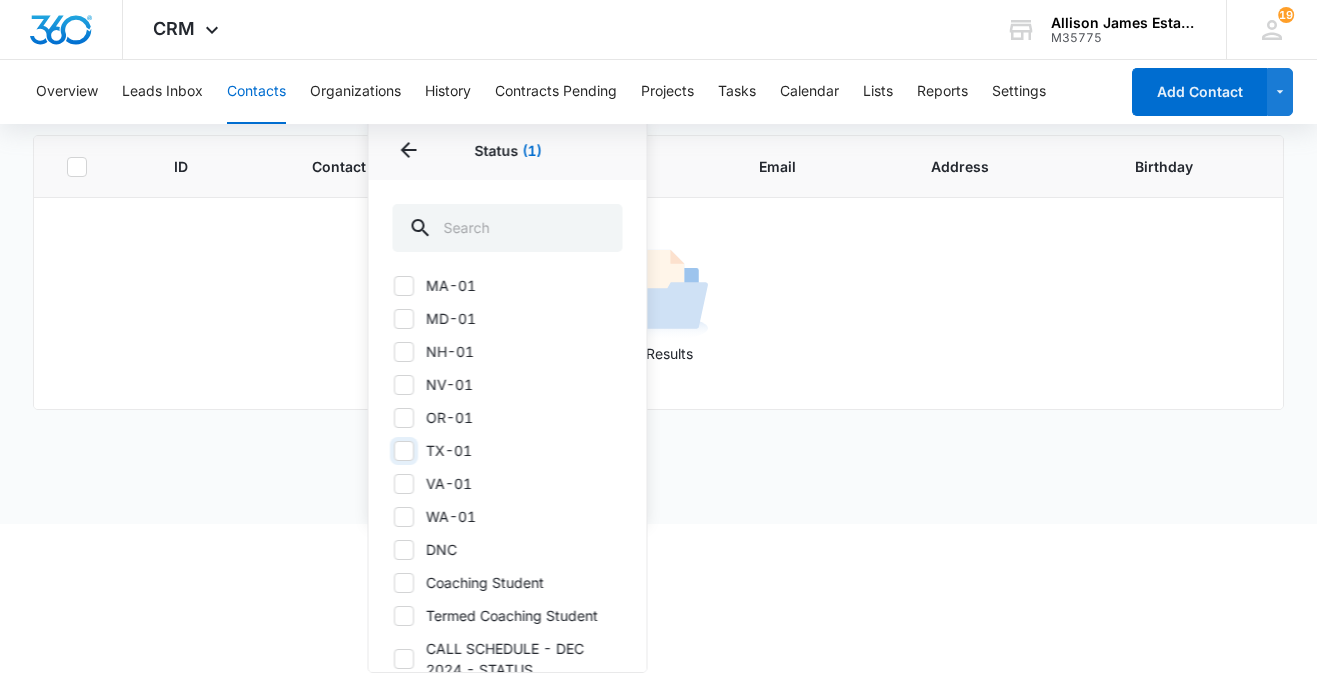 click on "TX-01" at bounding box center [393, 450] 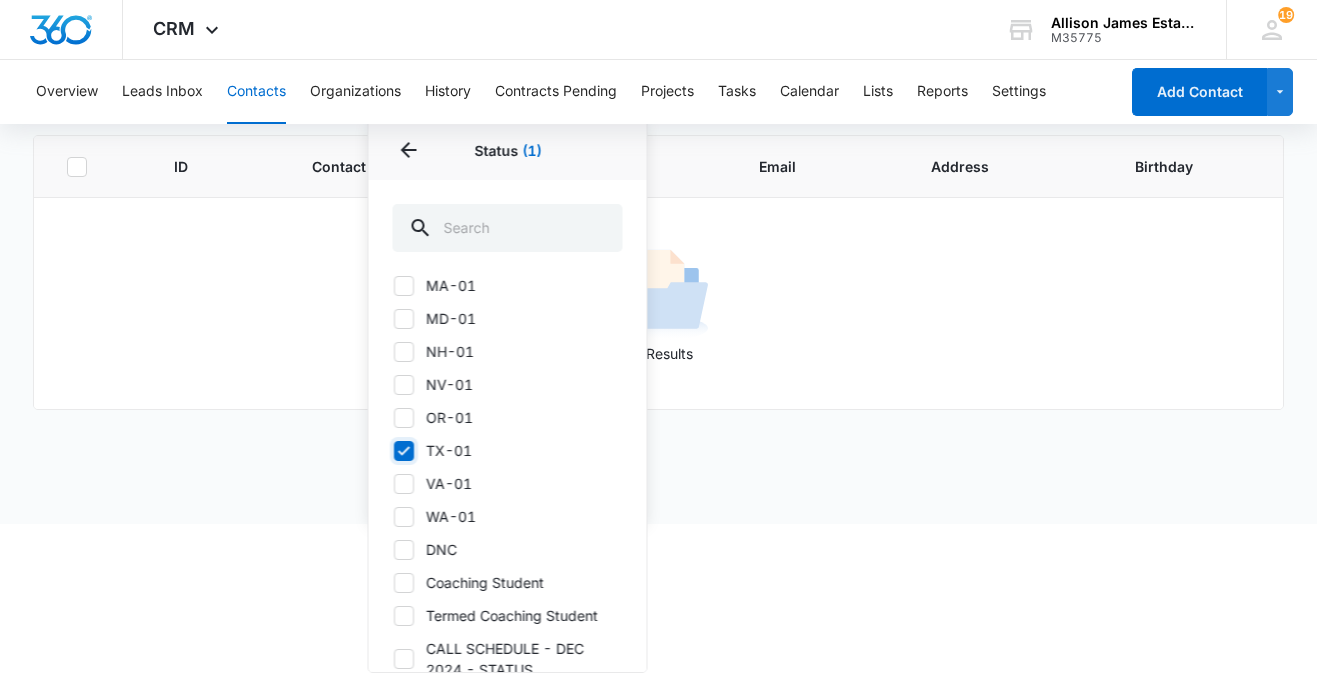checkbox on "true" 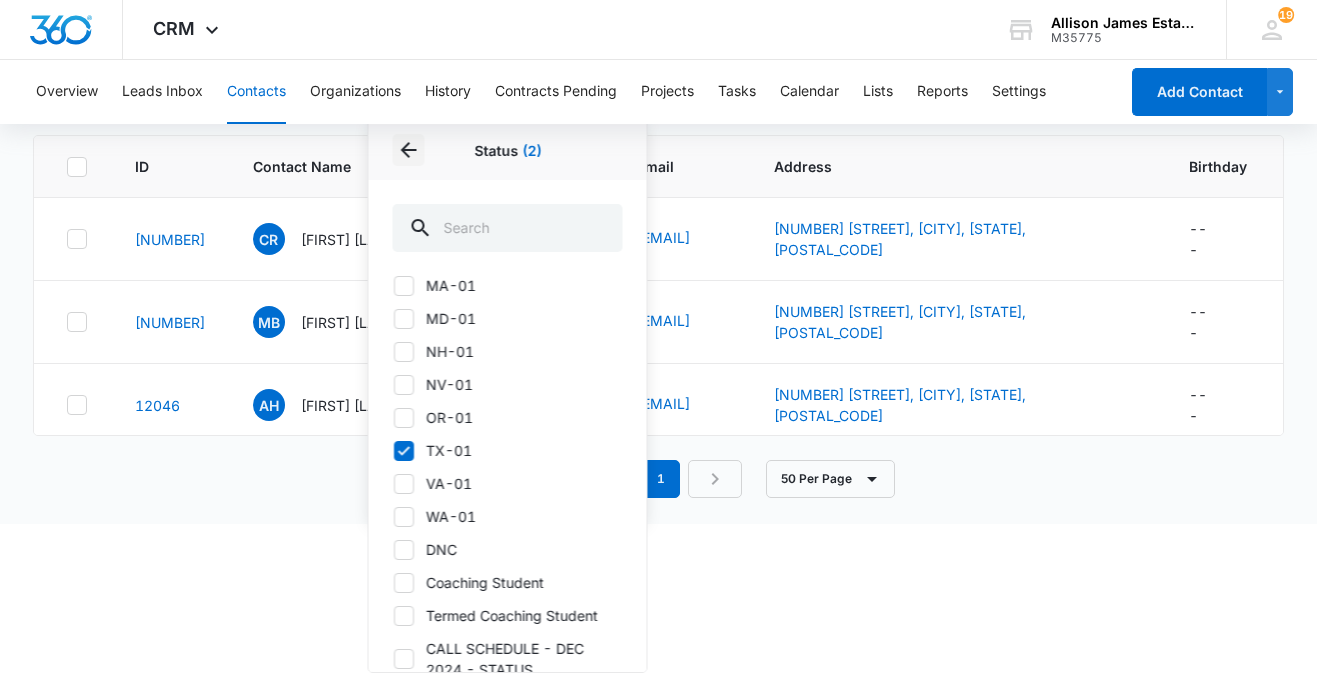 click 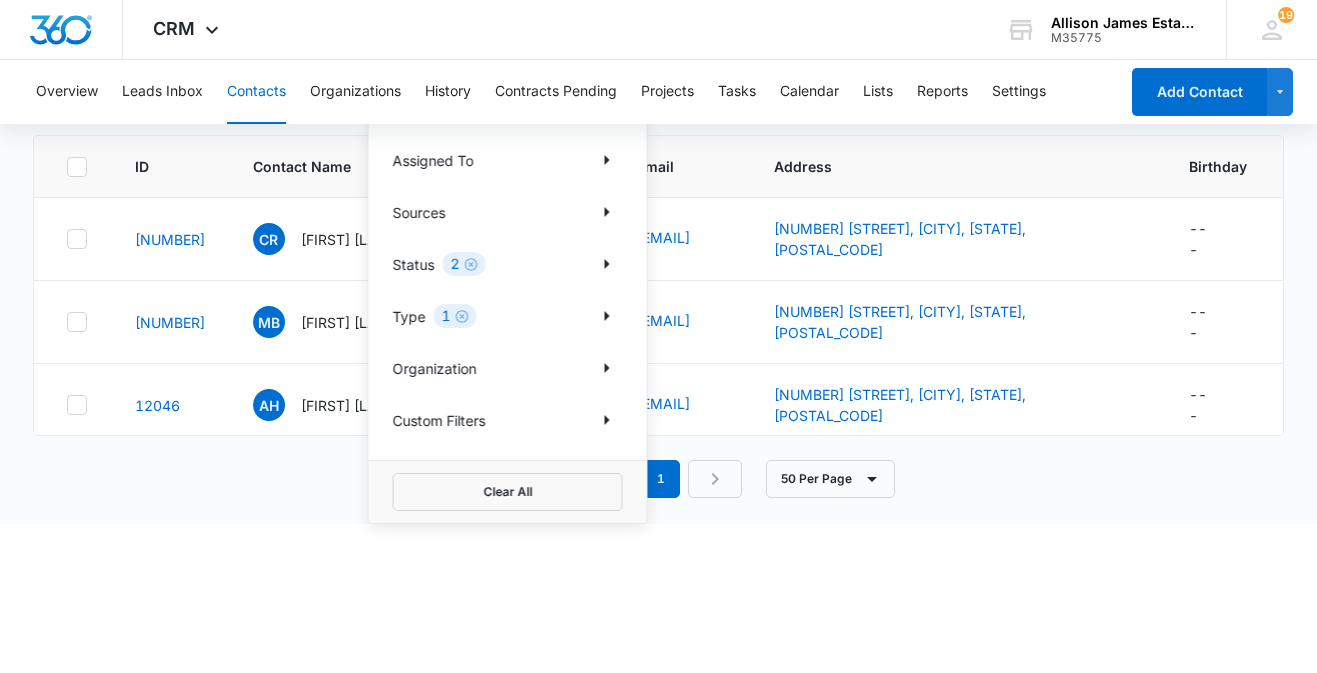 scroll, scrollTop: 0, scrollLeft: 0, axis: both 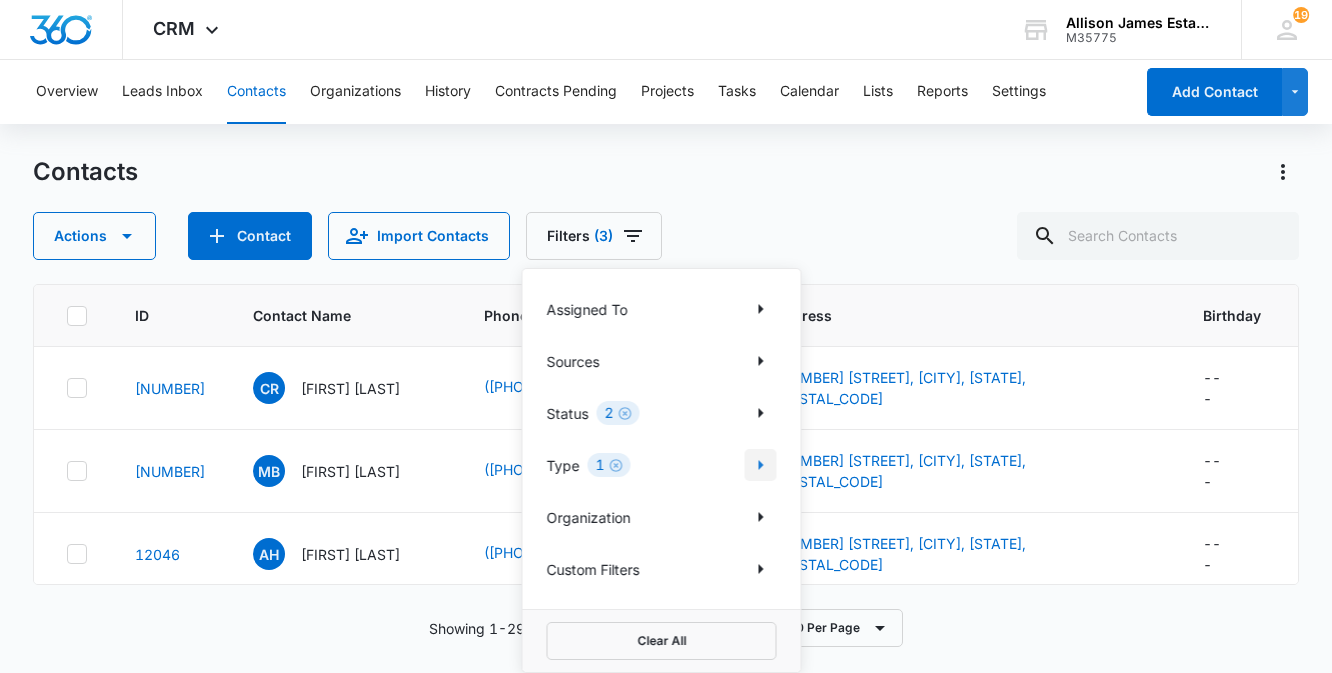 click 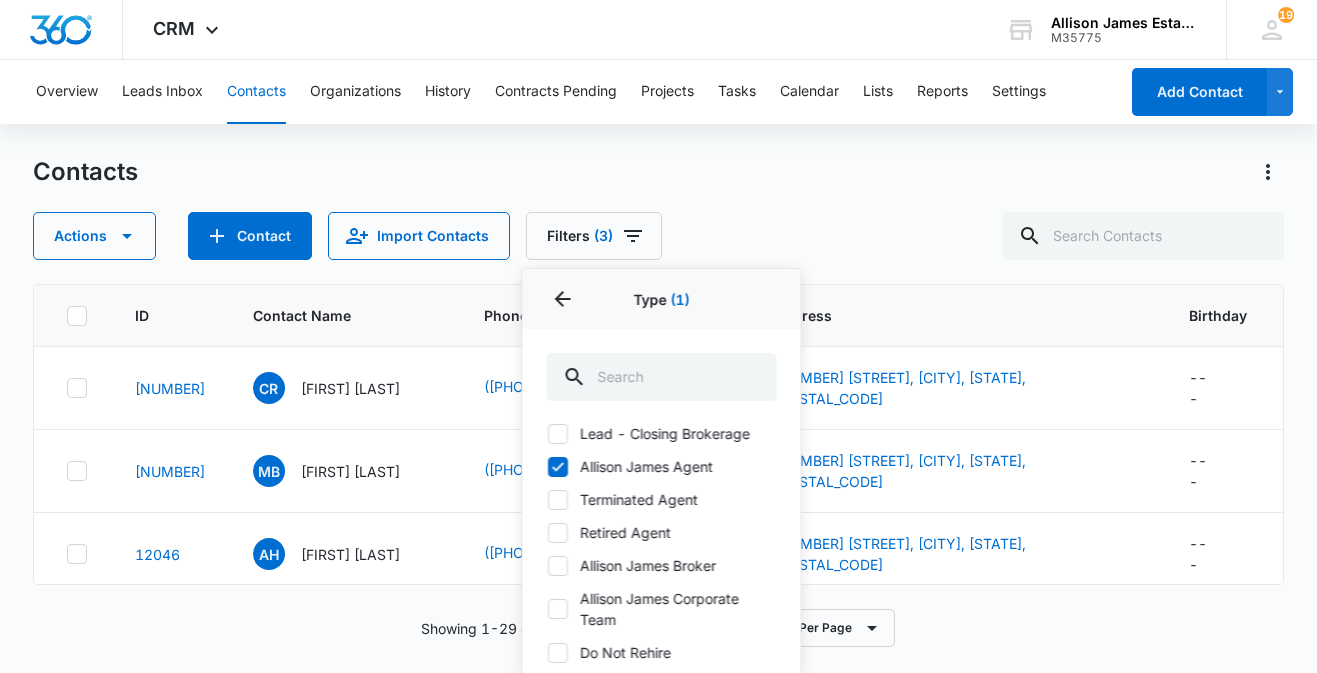 scroll, scrollTop: 284, scrollLeft: 0, axis: vertical 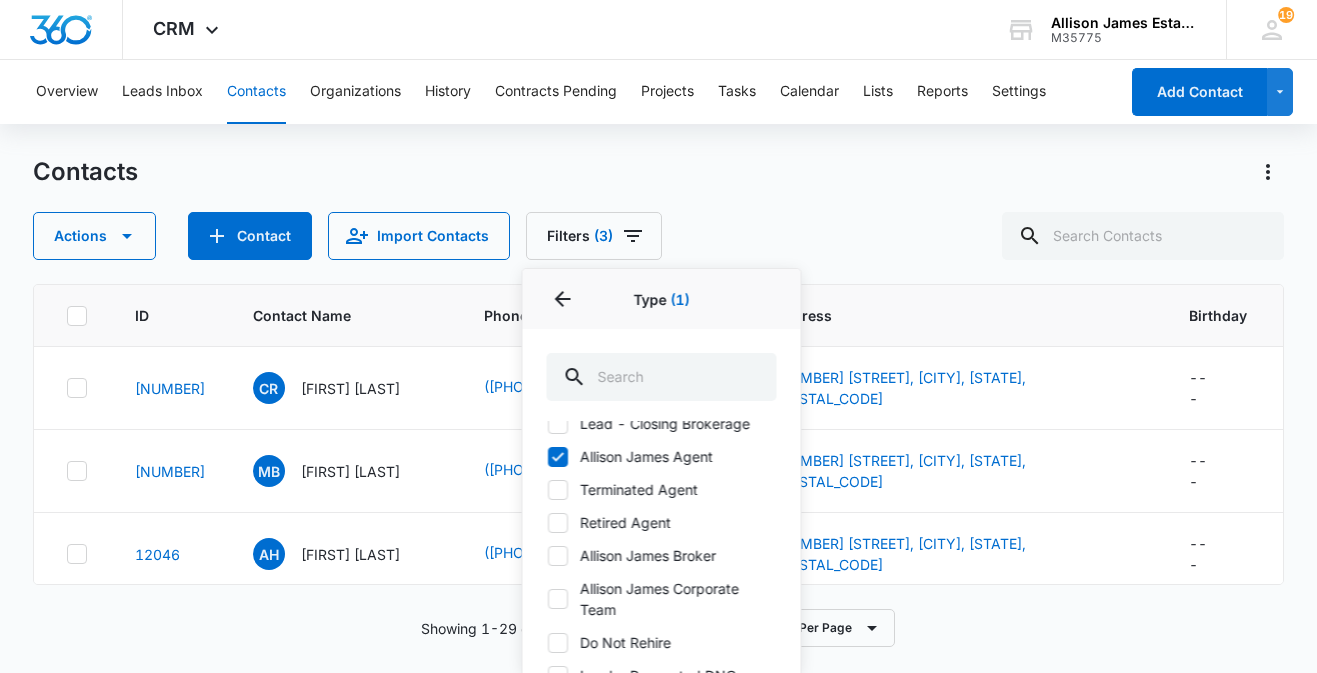 click 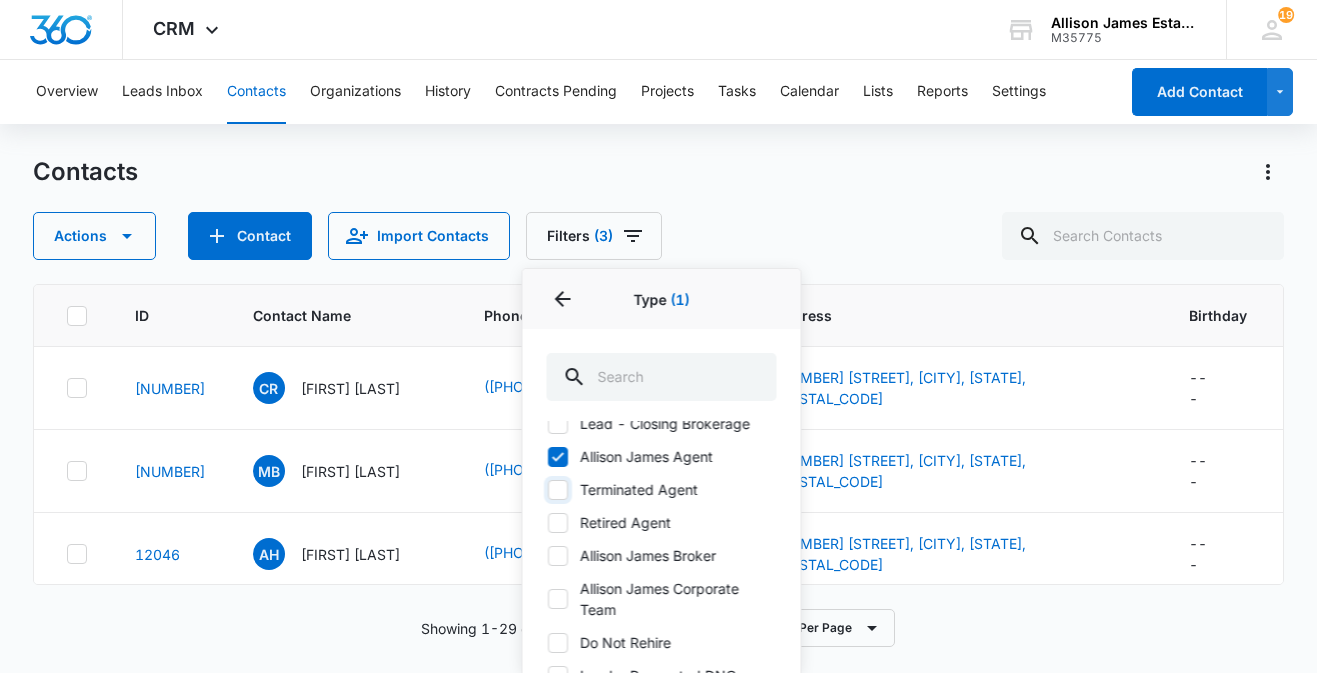 click on "Terminated Agent" at bounding box center [547, 489] 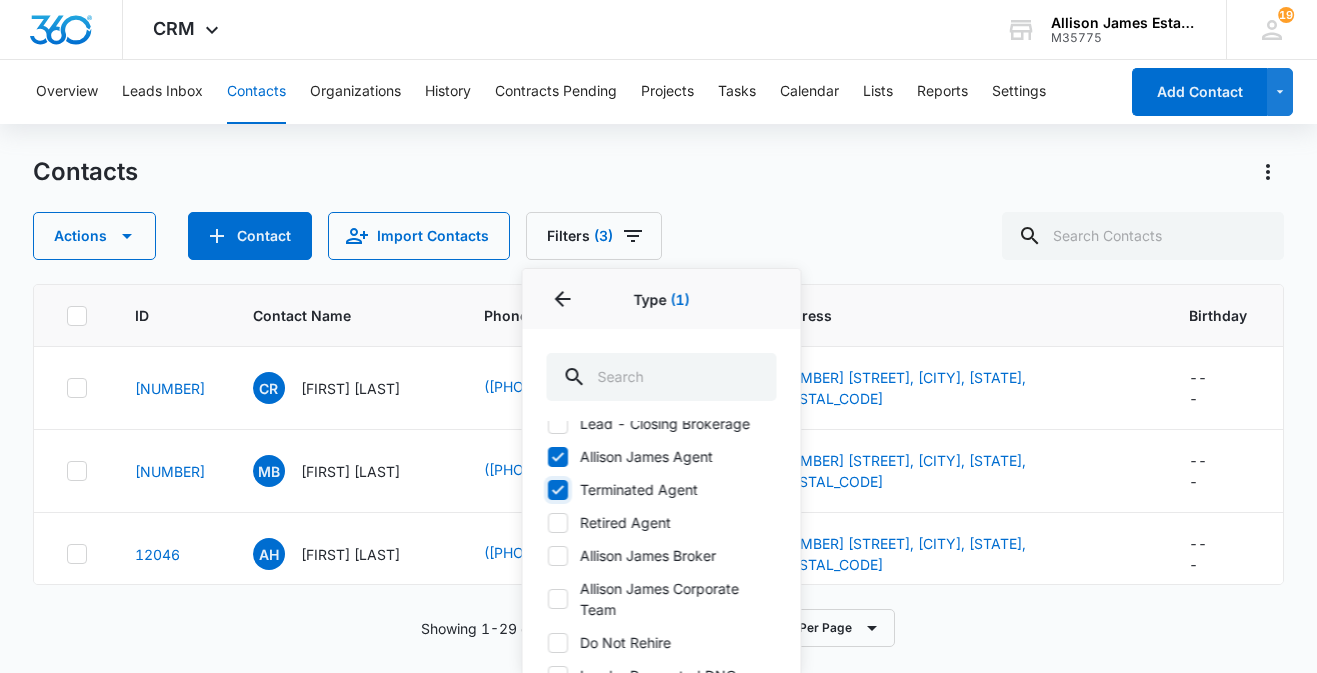 checkbox on "true" 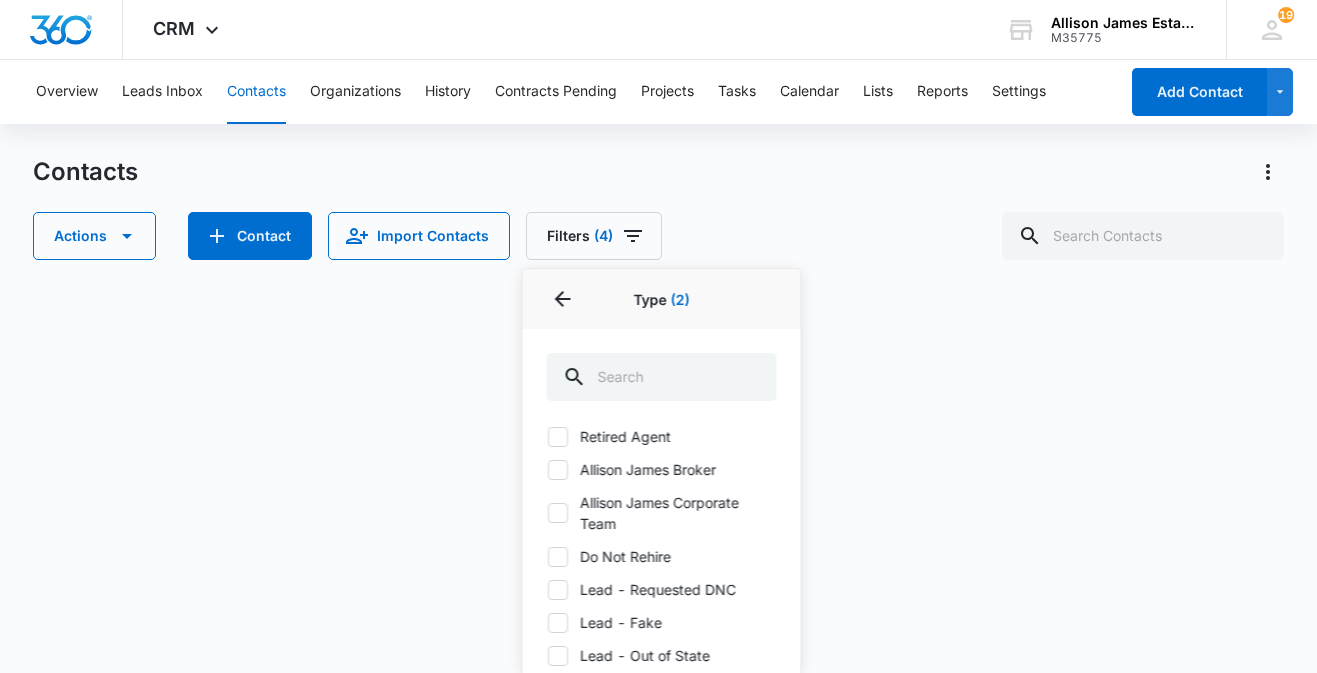 scroll, scrollTop: 372, scrollLeft: 0, axis: vertical 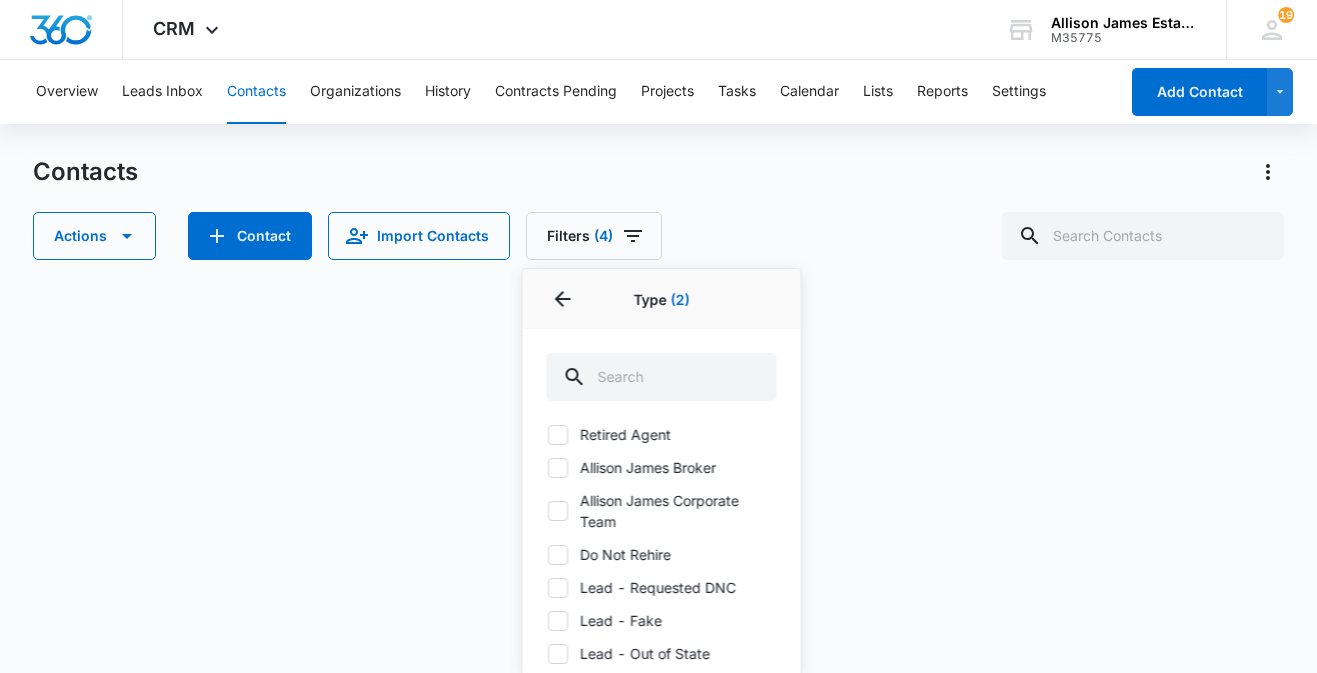 click at bounding box center [558, 435] 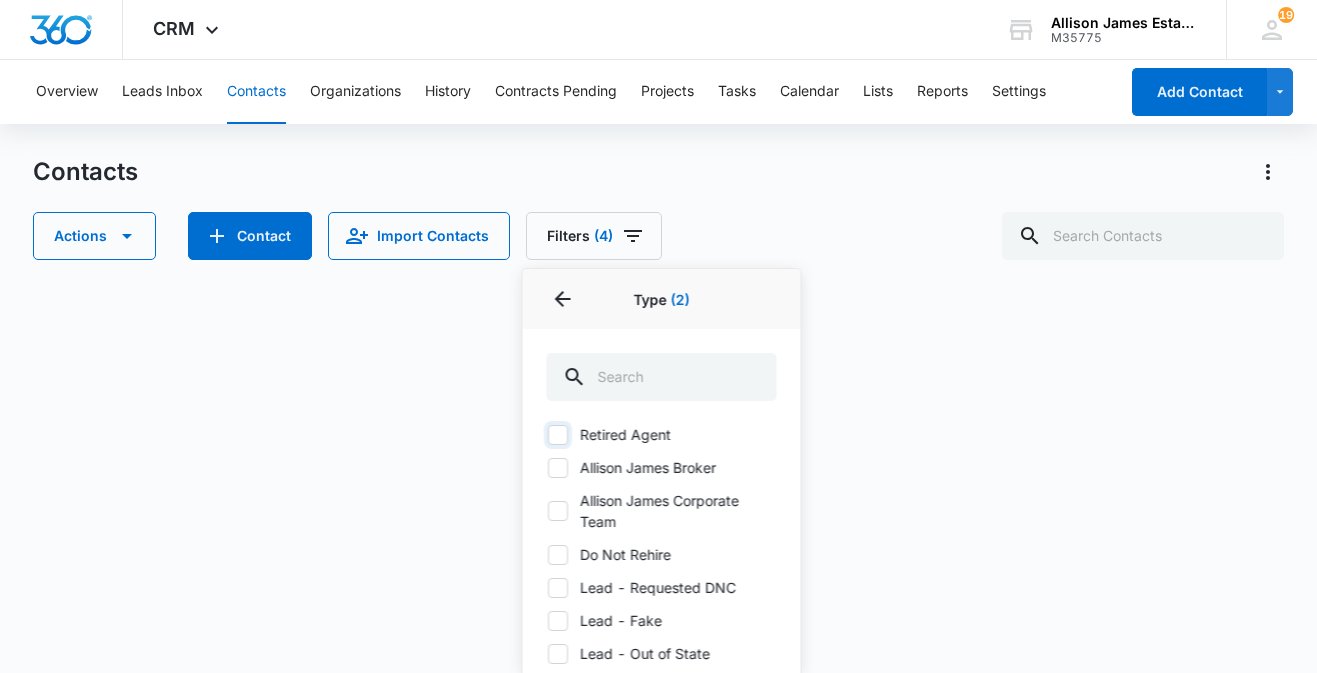 click on "Retired Agent" at bounding box center [547, 434] 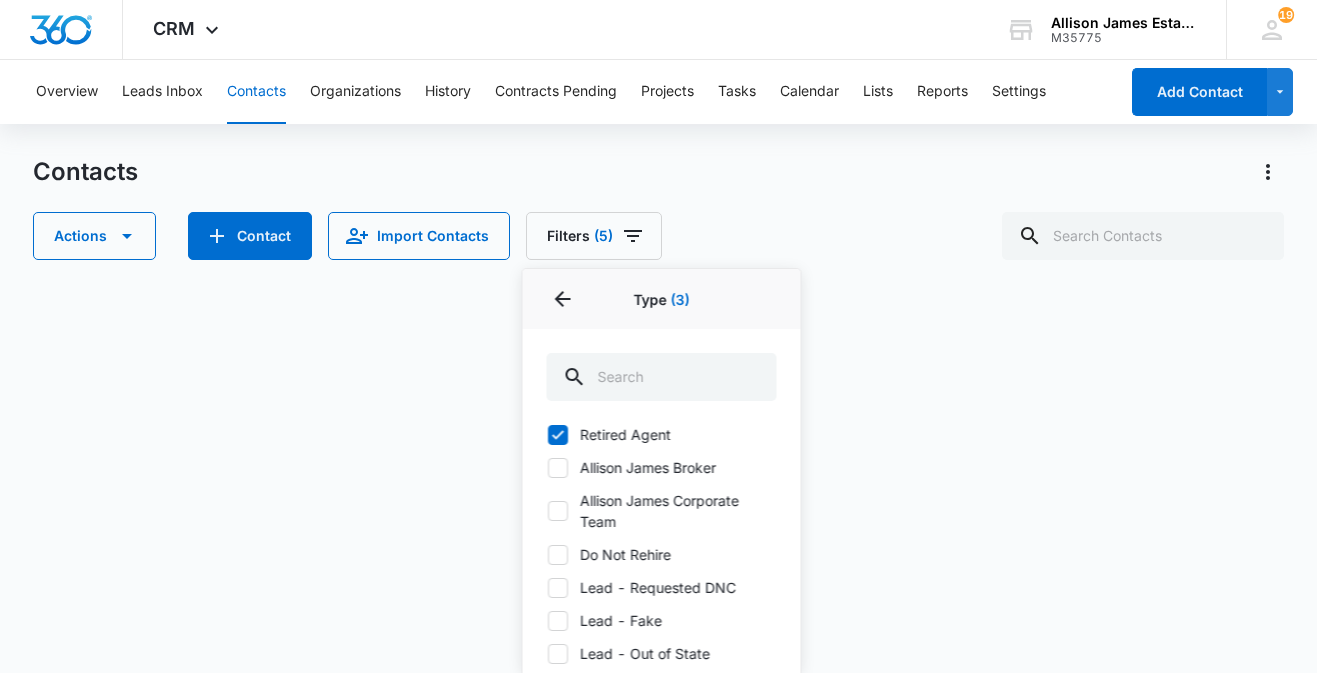 click on "Retired Agent" at bounding box center [662, 434] 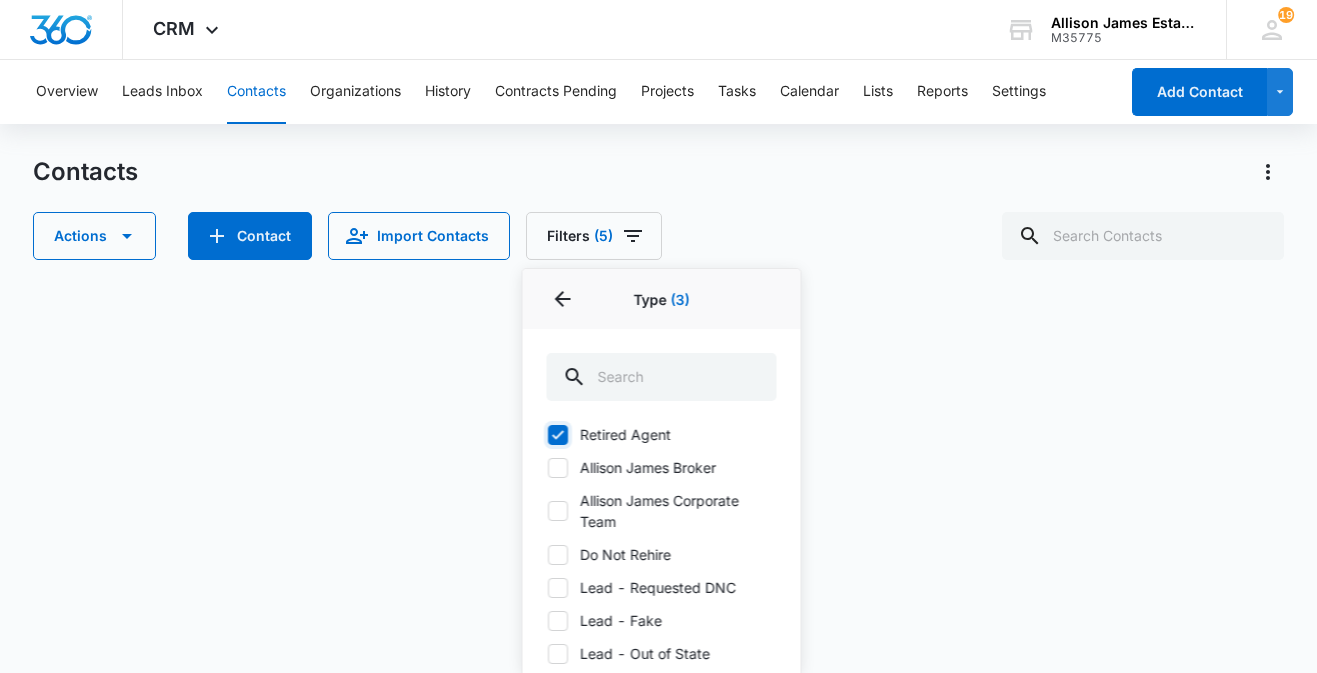 click on "Retired Agent" at bounding box center [547, 434] 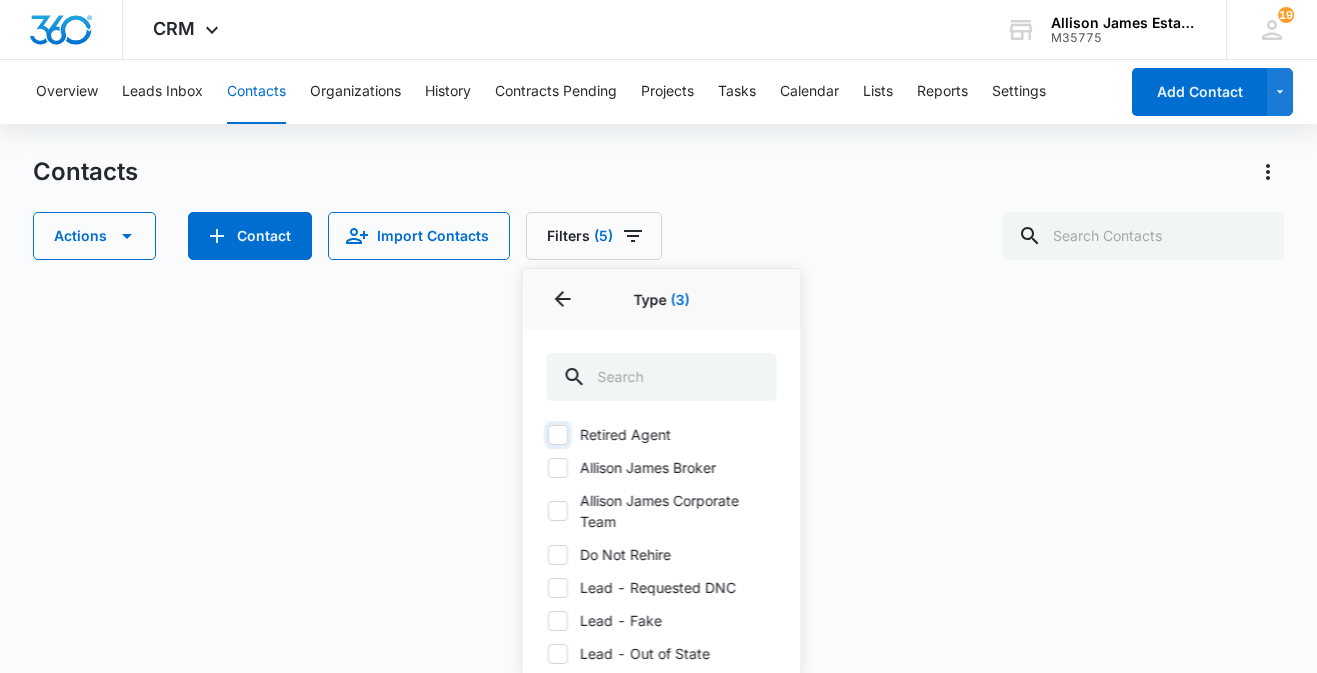 checkbox on "false" 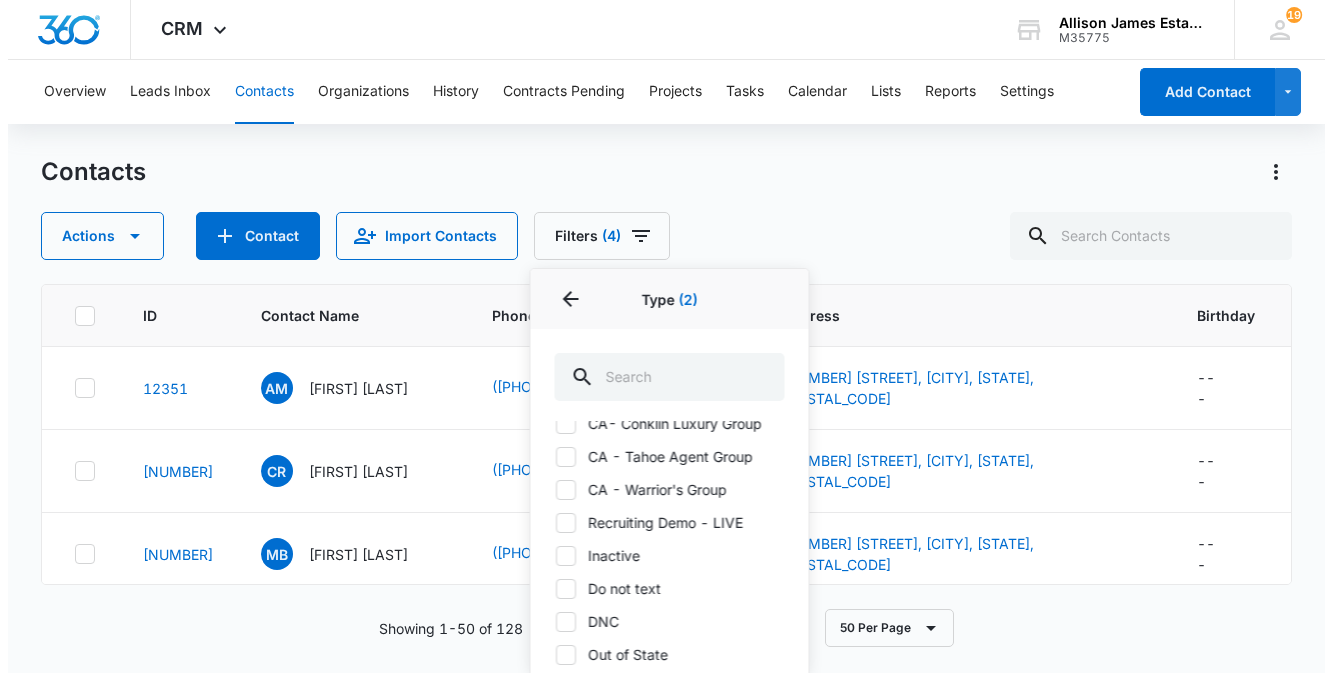 scroll, scrollTop: 1430, scrollLeft: 0, axis: vertical 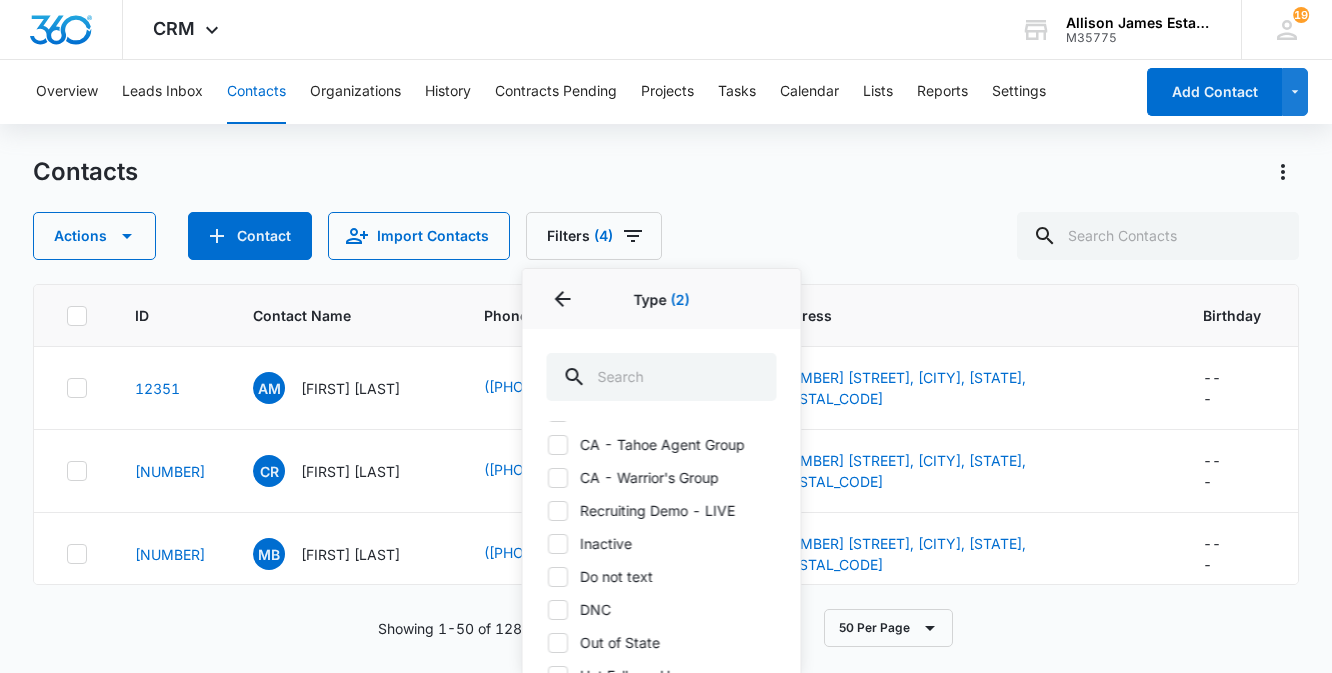 click on "Contacts Actions Contact Import Contacts Filters (4) Assigned To Sources Status 2 Type 2 Type (2) (None) NEW Lead Lead Lead - Newly Licensed Lead - Returning Agent Lead - Agent Referral Lead - Broker Referral Lead - Agent Other Side Lead - Closing Brokerage [FIRST] [LAST] Agent Terminated Agent Retired Agent [FIRST] [LAST] Broker [FIRST] [LAST] Corporate Team Do Not Rehire Lead - Requested DNC Lead - Fake Lead - Out of State Terminated Agent - Out of State CALL SCHEDULE - DEC 2024 - TYPE Reschedule A Call - Dec 2024 - Type FL Broker Prospecting Northern CA Broker Prospecting - [FIRST] [LAST] Southern CA Broker Prospecting - [FIRST] [LAST] Smarter Contact MA - Broker Prospecting Texas - Broker Prospecting Calendly VA- Broker Prospecting [FIRST] [LAST] MD - Broker Prospecting [FIRST] [LAST] DC - Broker Prospecting [FIRST] [LAST] NO SHOW TO CALL No Response NV Broker Prospecting ELITE- [FIRST] Broker/Owner CA- Conklin Luxury Group CA - Tahoe Agent Group CA - Warrior's Group Recruiting Demo - LIVE Inactive Do not text DNC Follow -Up" at bounding box center (665, 208) 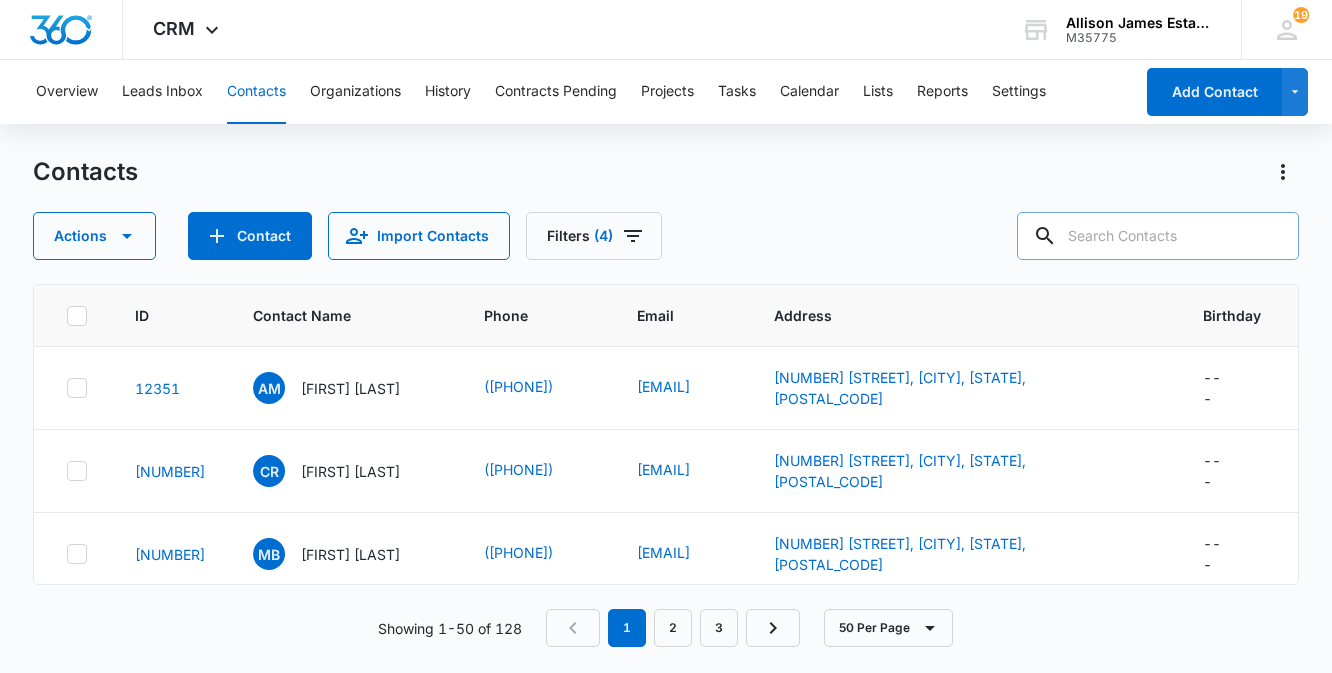 click at bounding box center [1045, 236] 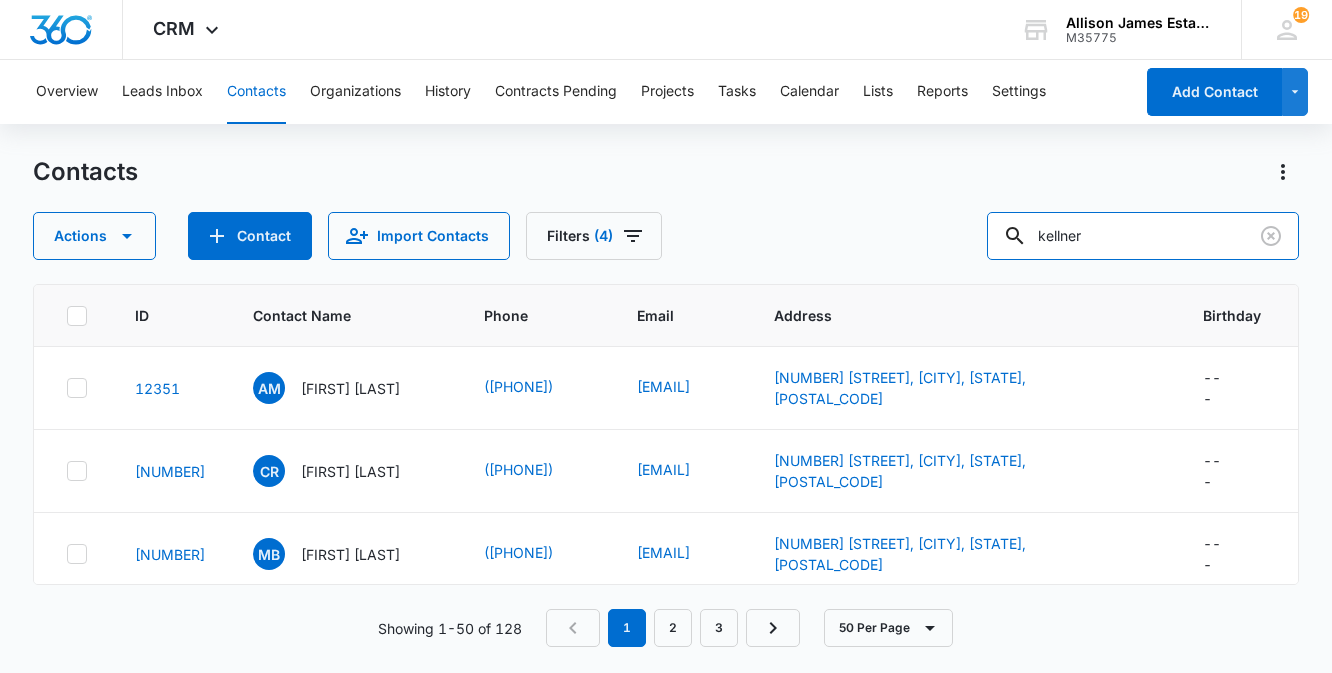 type on "kellner" 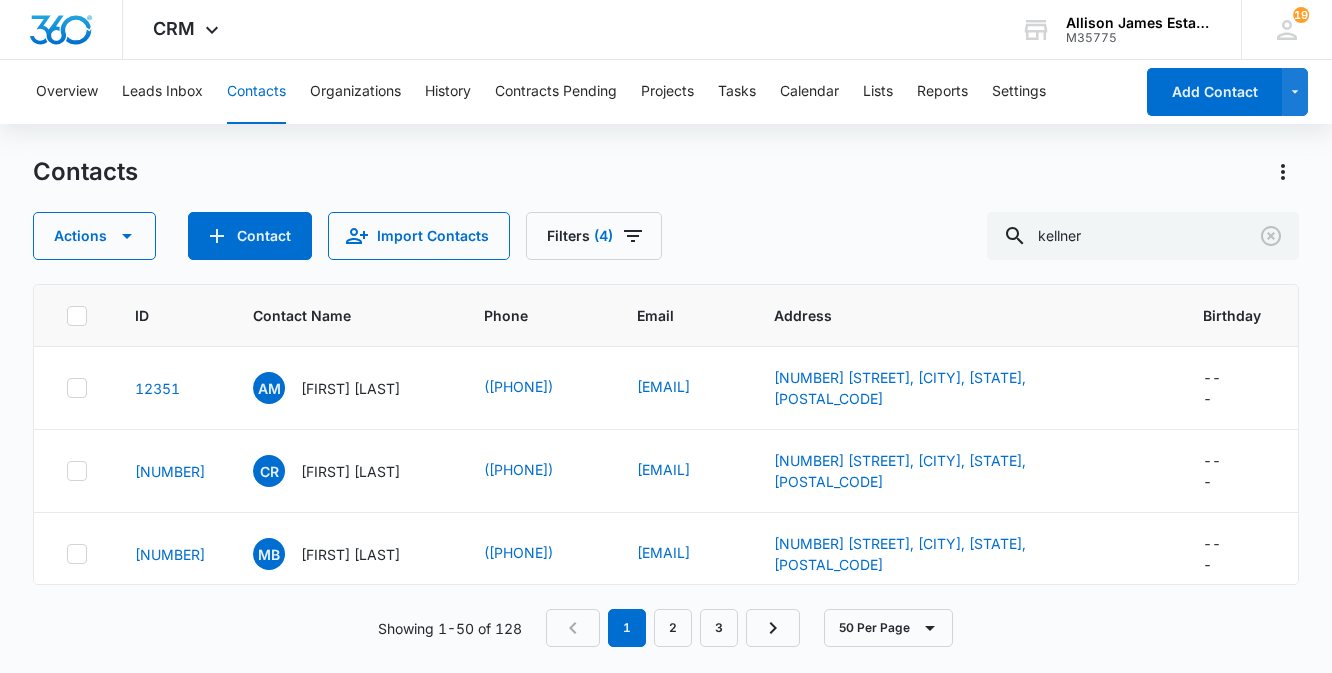 click on "Contacts Actions Contact Import Contacts Filters (4) Assigned To Sources Status 2 Type 2 Type (2) (None) NEW Lead Lead Lead - Newly Licensed Lead - Returning Agent Lead - Agent Referral Lead - Broker Referral Lead - Agent Other Side Lead - Closing Brokerage [FIRST] [LAST] Agent Terminated Agent Retired Agent [FIRST] [LAST] Broker [FIRST] [LAST] Corporate Team Do Not Rehire Lead - Requested DNC Lead - Fake Lead - Out of State Terminated Agent - Out of State CALL SCHEDULE - DEC 2024 - TYPE Reschedule A Call - Dec 2024 - Type FL Broker Prospecting Northern CA Broker Prospecting - [FIRST] [LAST] Southern CA Broker Prospecting - [FIRST] [LAST] Smarter Contact MA - Broker Prospecting Texas - Broker Prospecting Calendly VA- Broker Prospecting [FIRST] [LAST] MD - Broker Prospecting [FIRST] [LAST] DC - Broker Prospecting [FIRST] [LAST] NO SHOW TO CALL No Response NV Broker Prospecting ELITE- [FIRST] Broker/Owner CA- Conklin Luxury Group CA - Tahoe Agent Group CA - Warrior's Group Recruiting Demo - LIVE Inactive Do not text DNC Follow -Up" at bounding box center (665, 208) 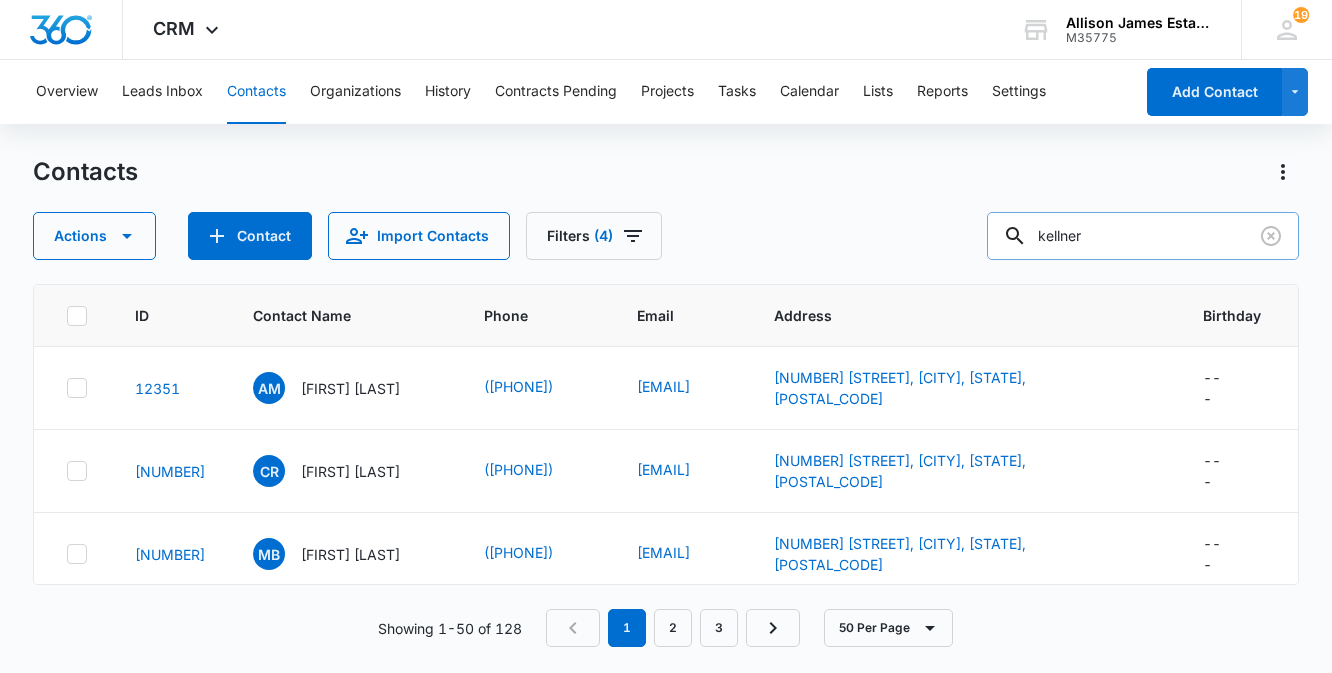 click 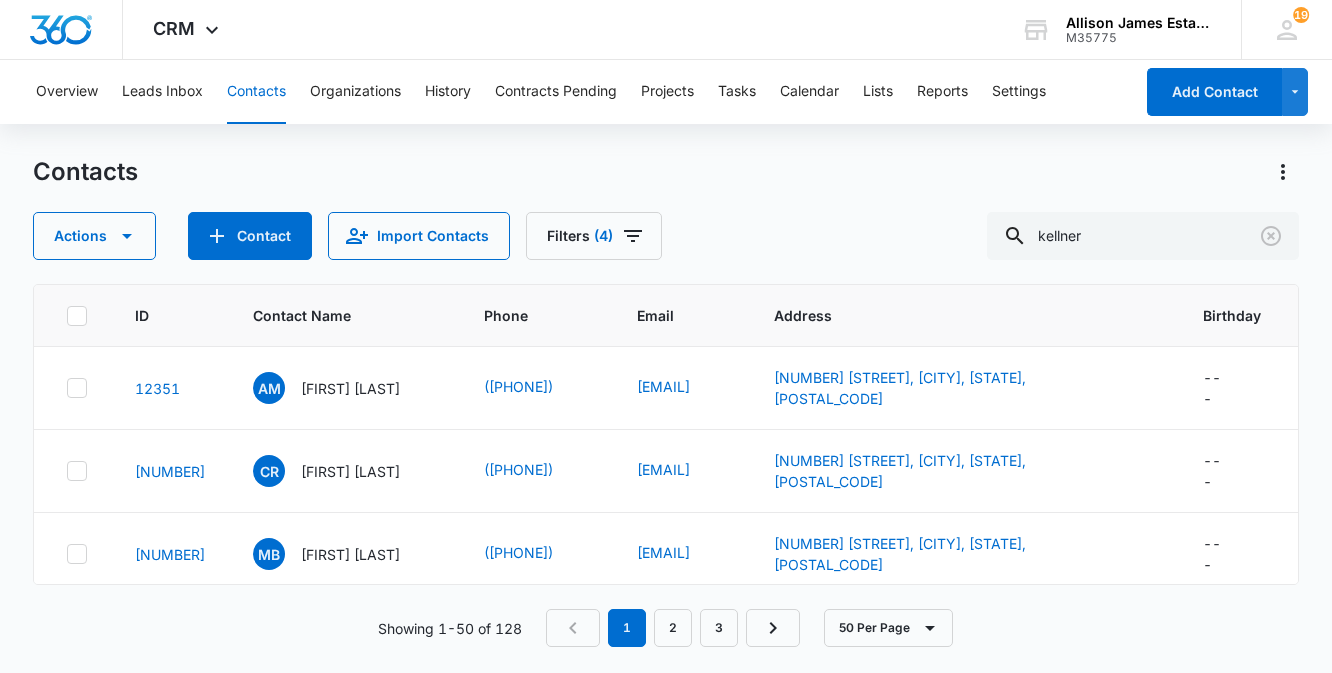 click on "Actions Contact Import Contacts Filters (4) [LAST]" at bounding box center (665, 236) 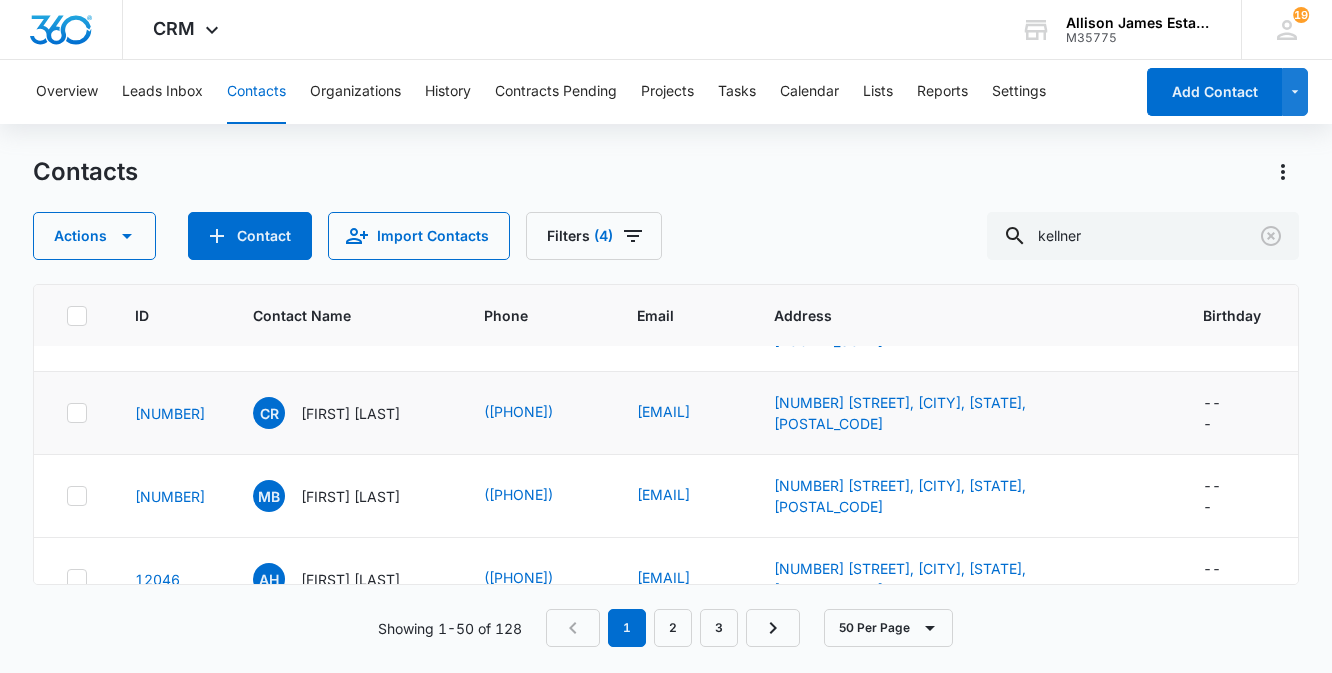 scroll, scrollTop: 0, scrollLeft: 0, axis: both 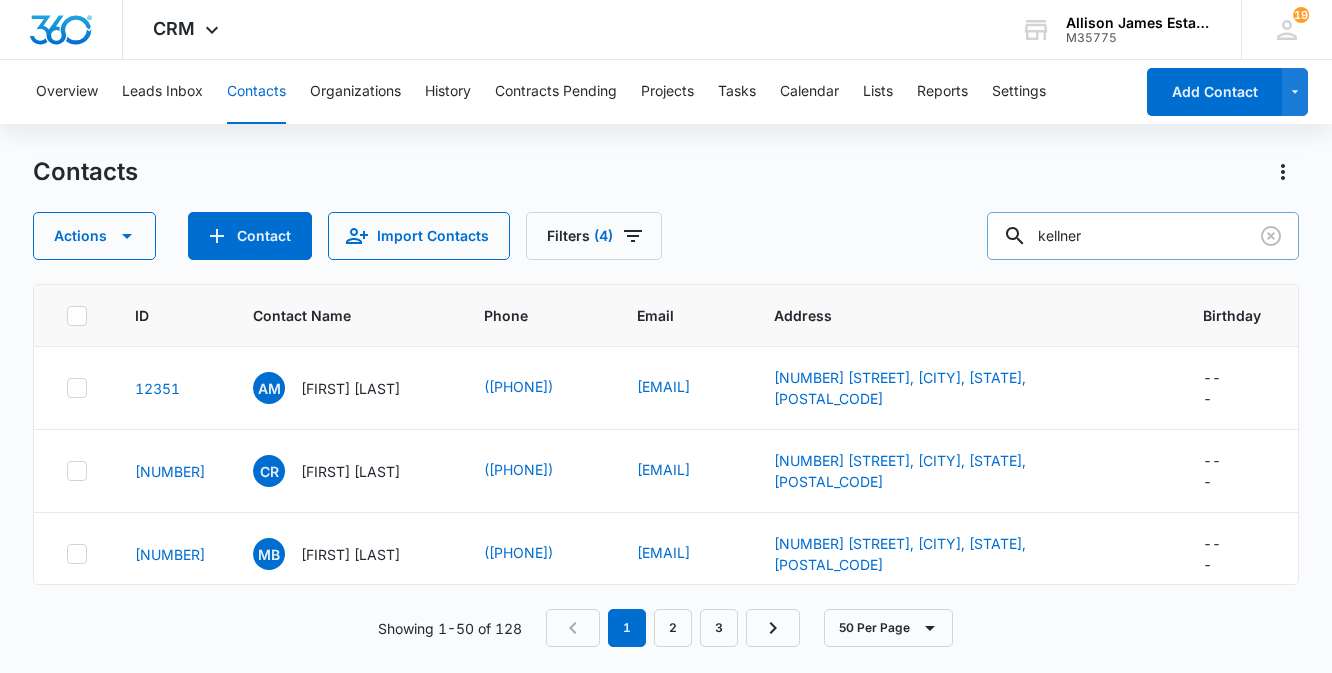 click on "kellner" at bounding box center [1143, 236] 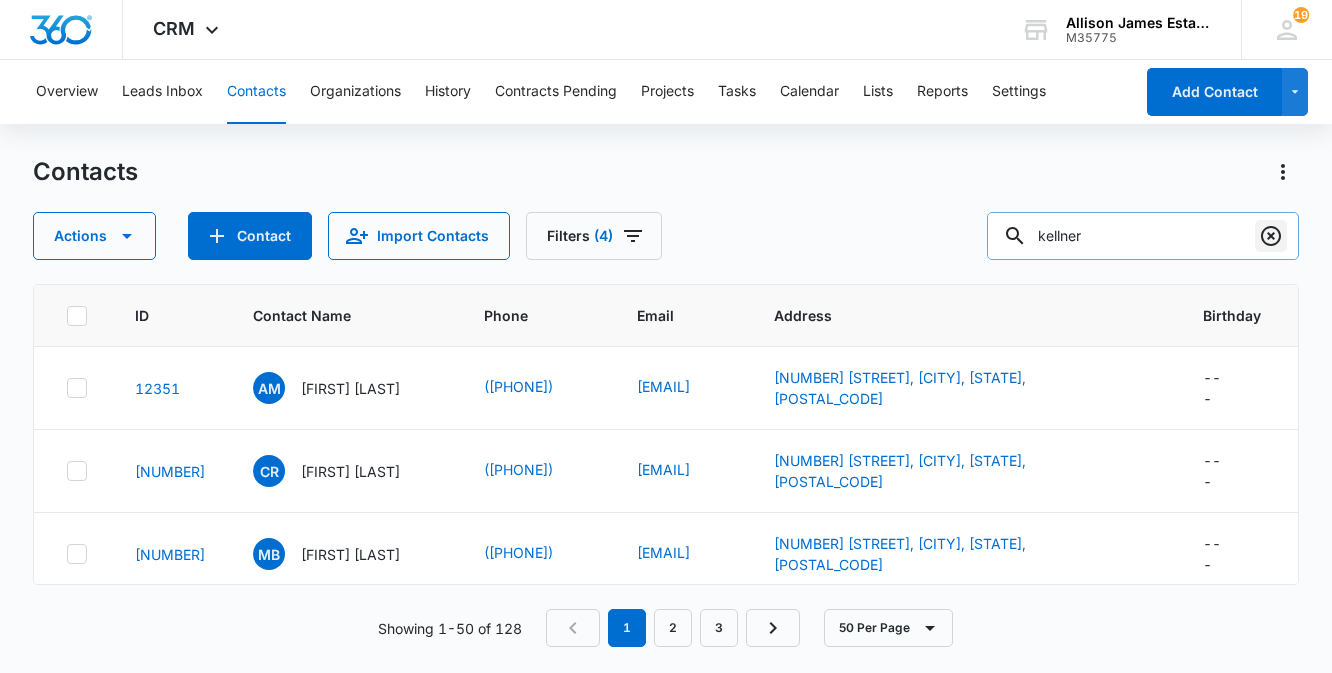 click 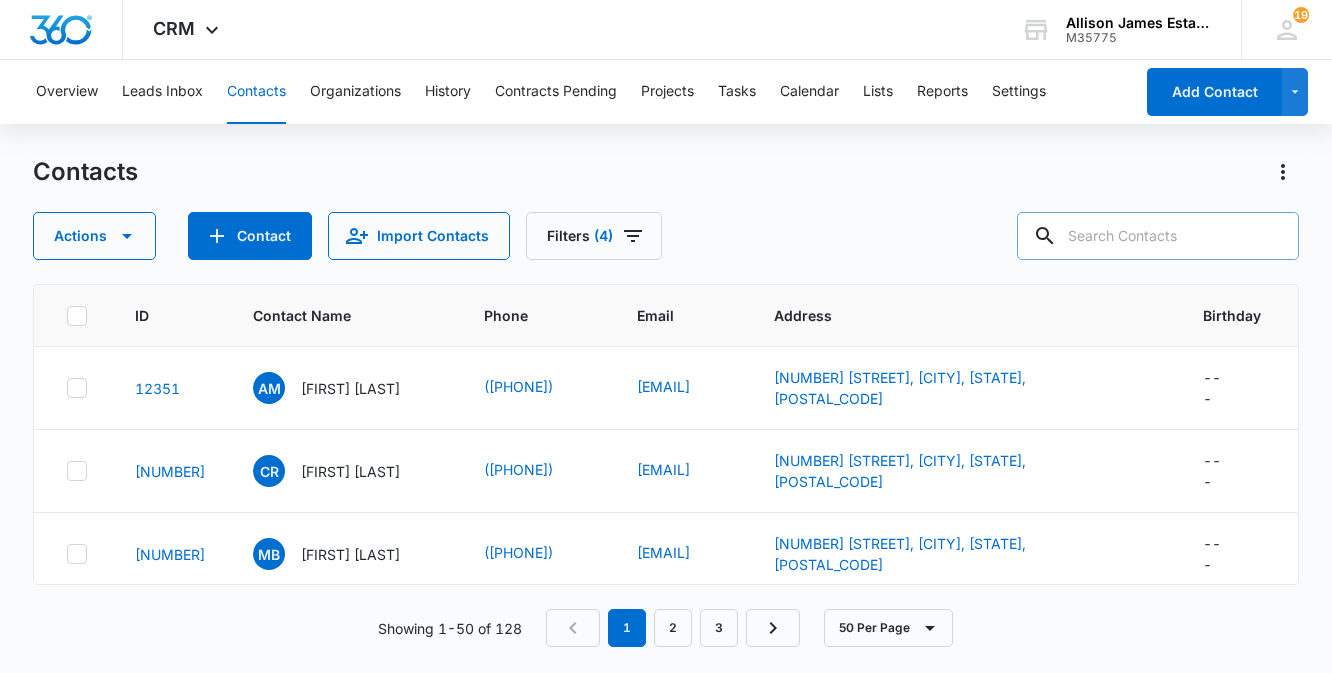 click at bounding box center [1158, 236] 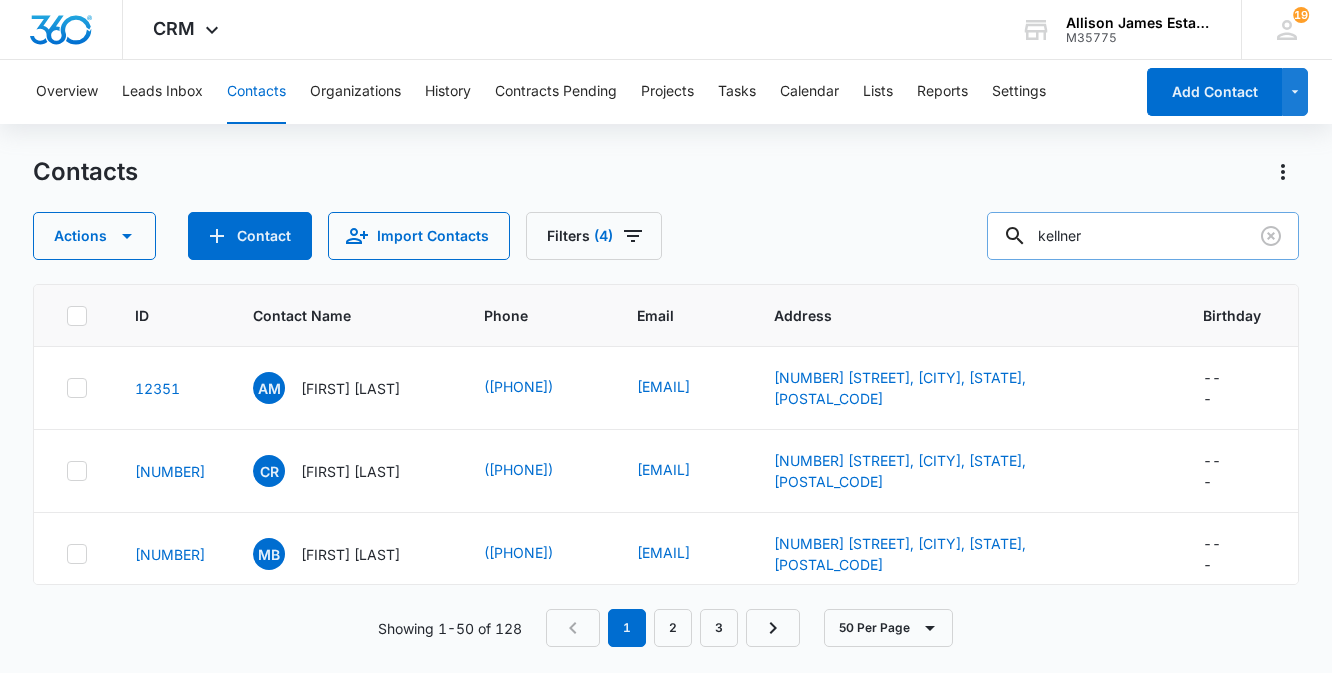 type on "kellner" 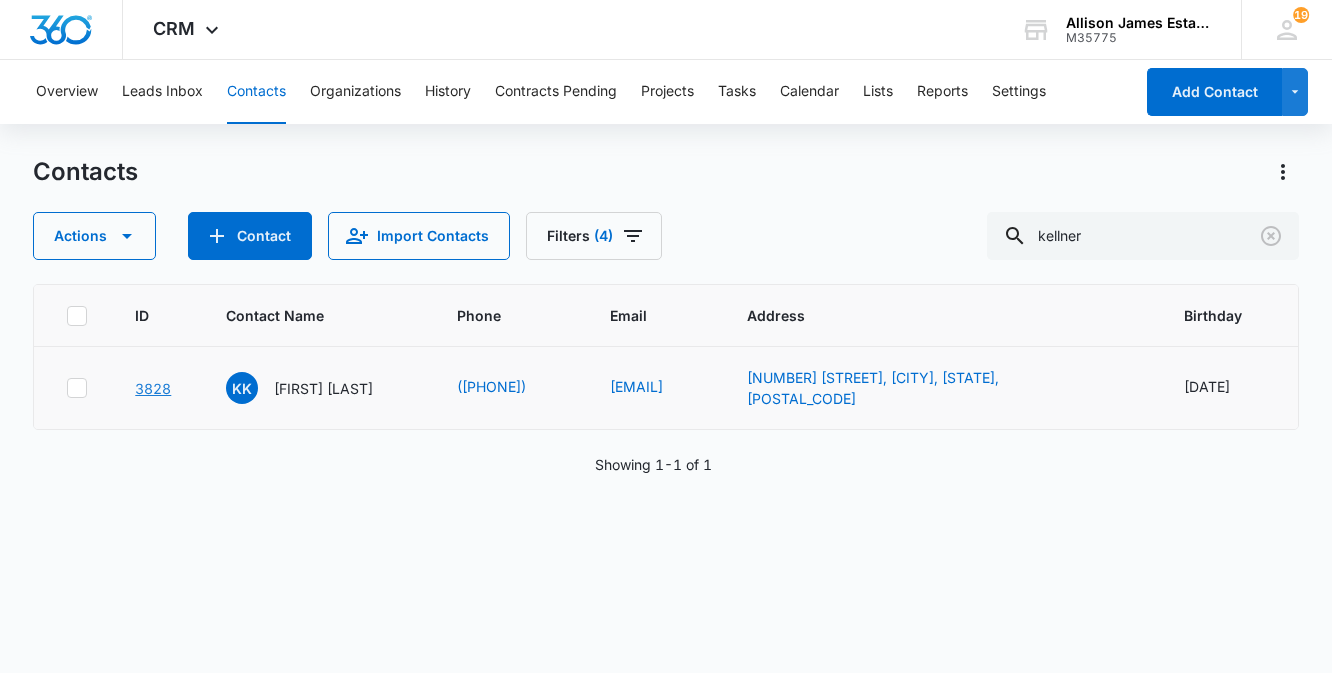 click on "3828" at bounding box center [153, 388] 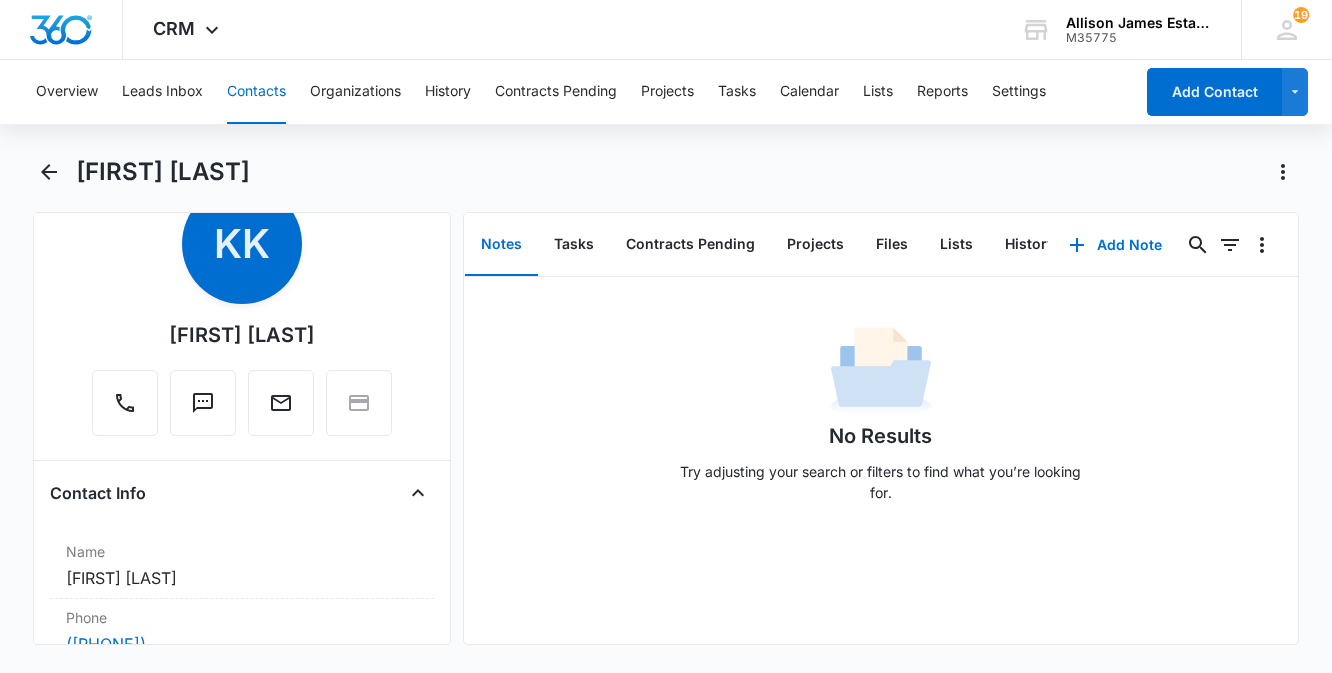 scroll, scrollTop: 75, scrollLeft: 0, axis: vertical 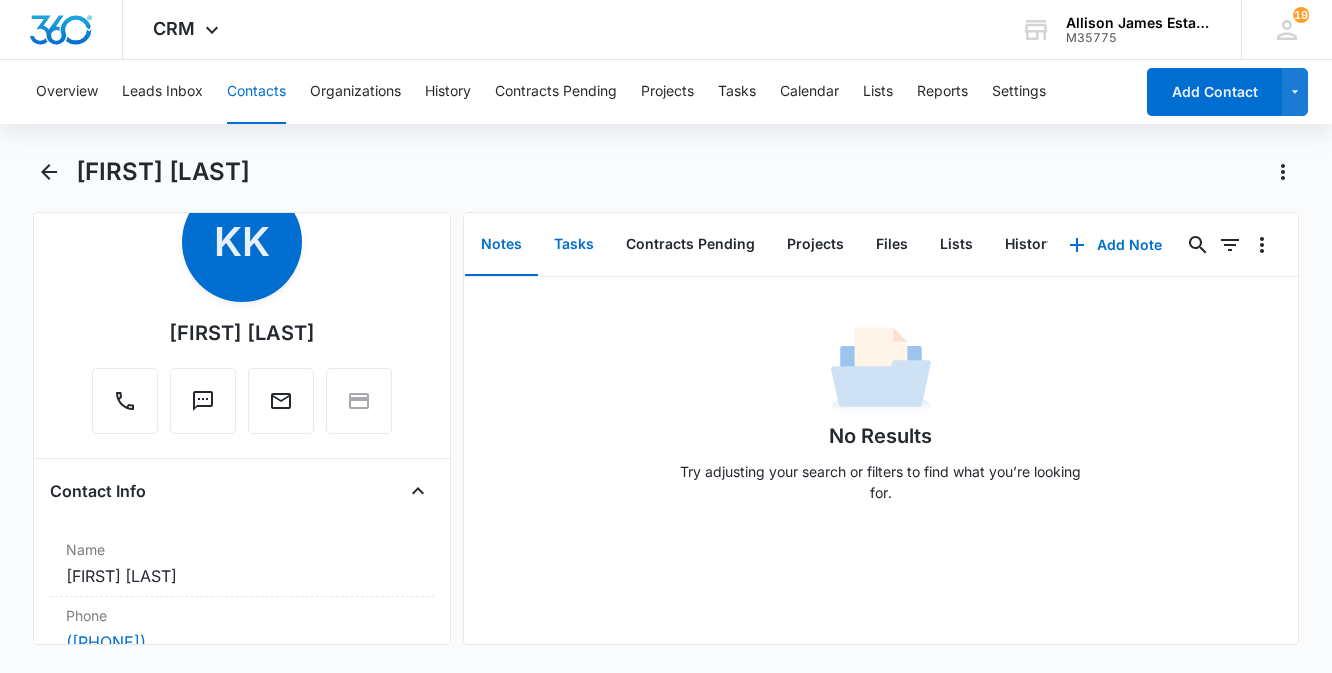 click on "Tasks" at bounding box center [574, 245] 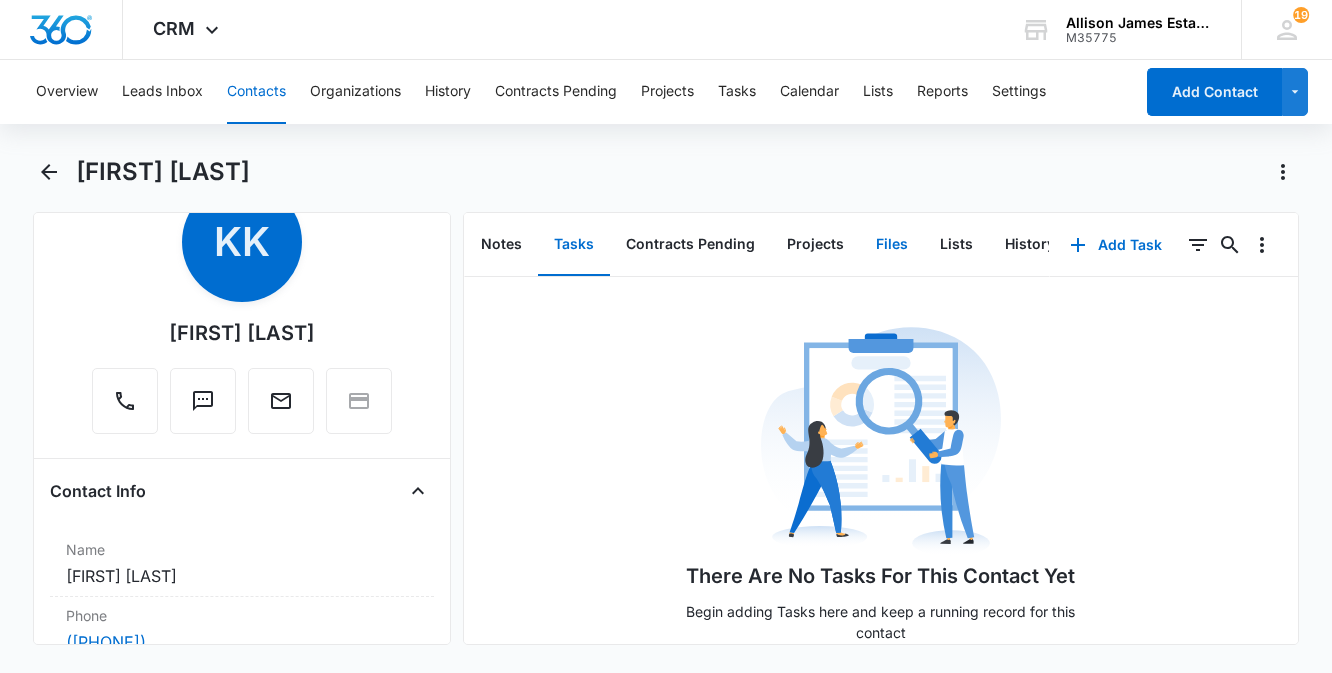 click on "Files" at bounding box center (892, 245) 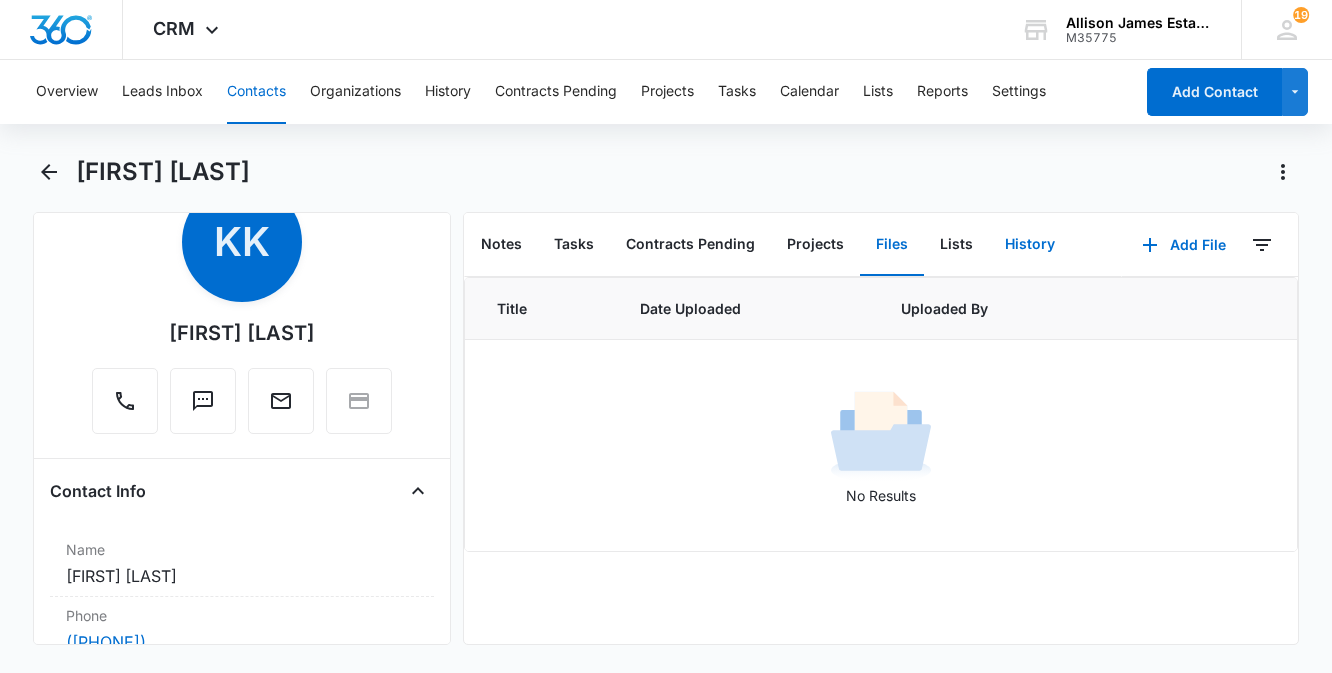 click on "History" at bounding box center [1030, 245] 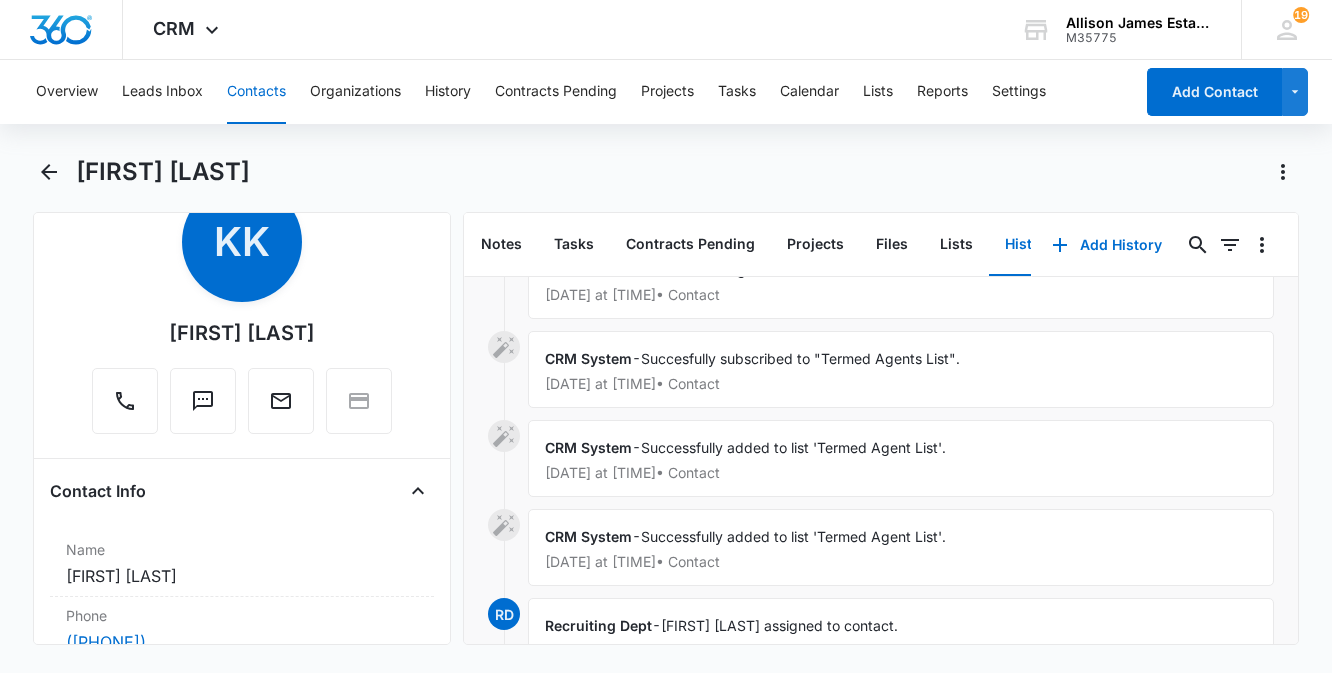 scroll, scrollTop: 0, scrollLeft: 0, axis: both 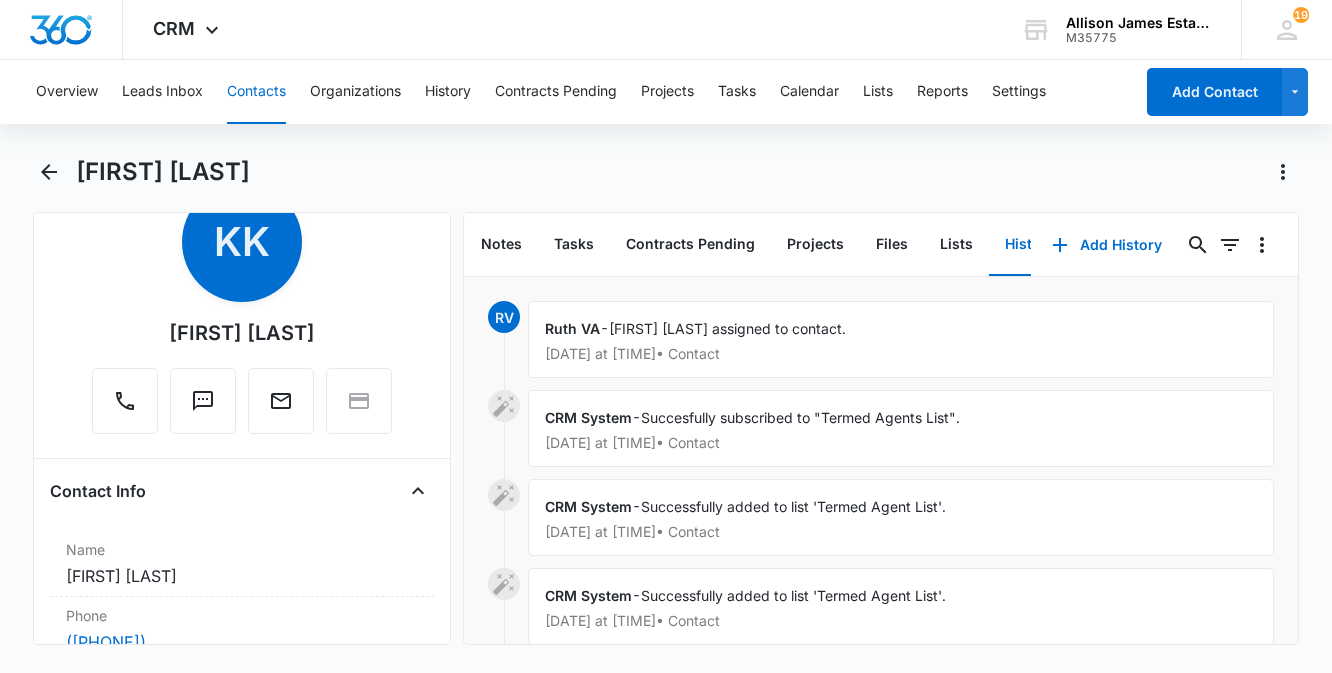 click on "[FIRST] [LAST]" at bounding box center (687, 172) 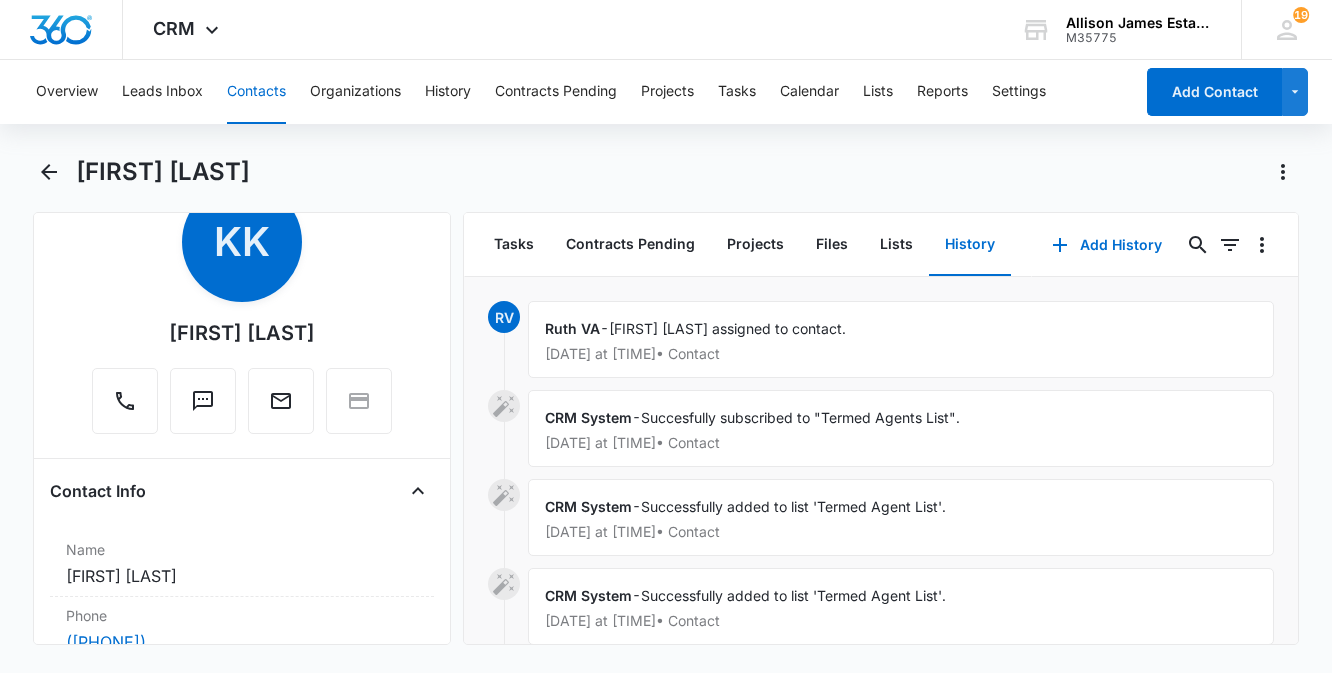 scroll, scrollTop: 0, scrollLeft: 0, axis: both 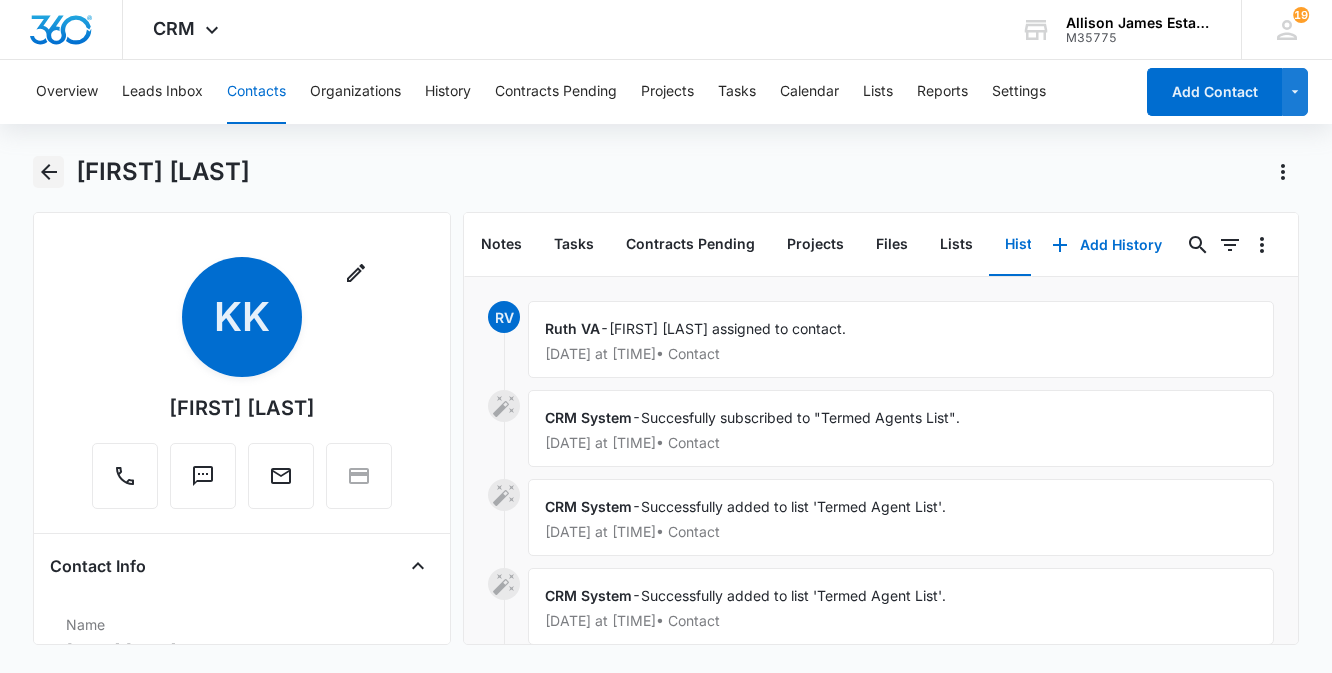 click 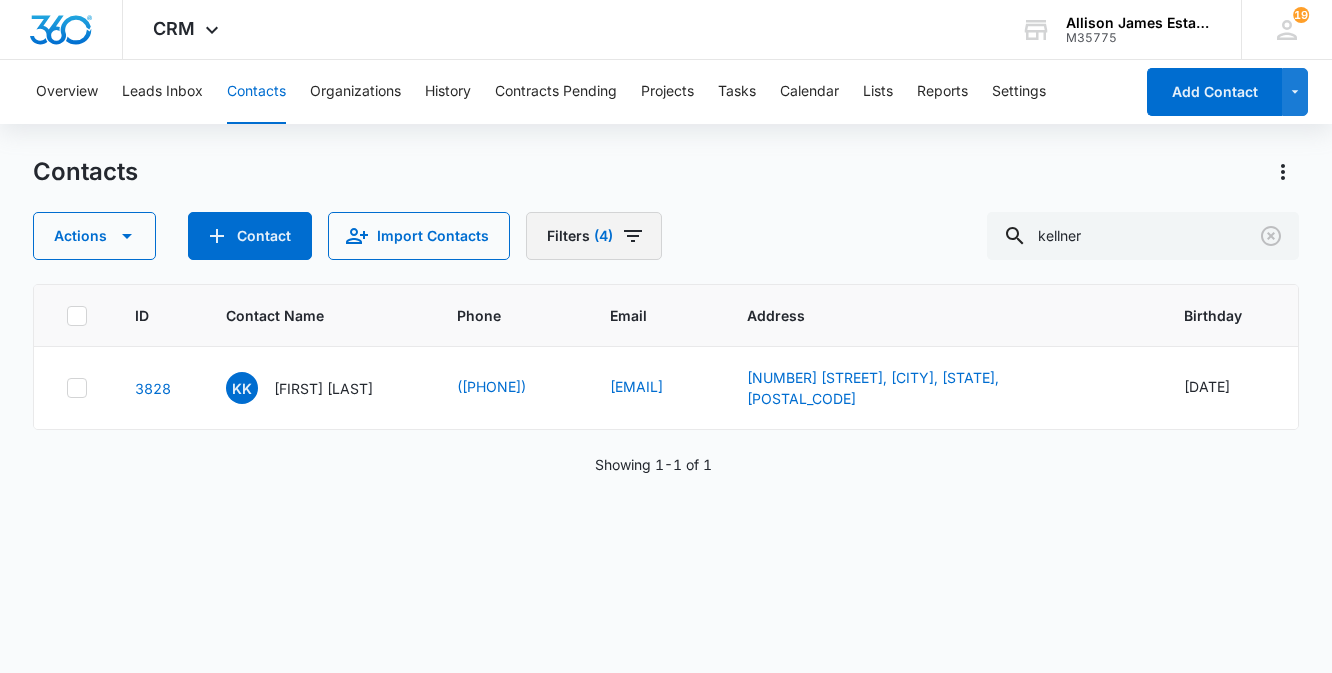 click 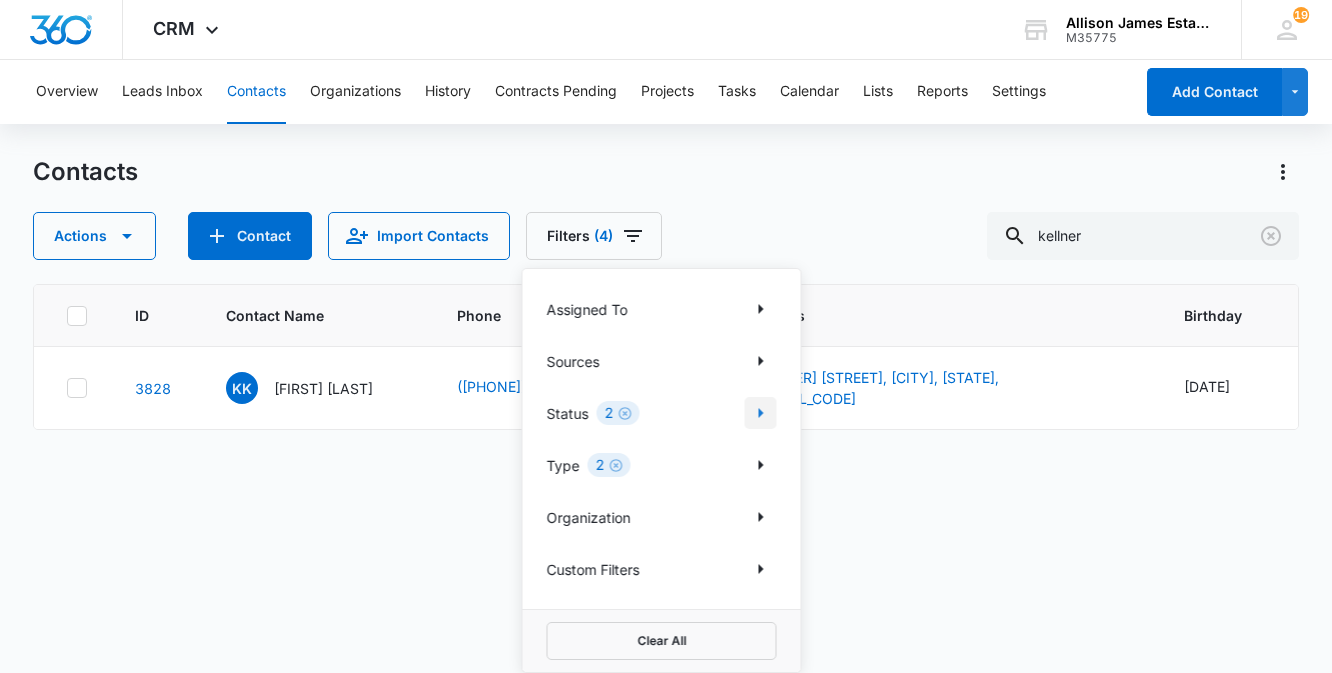 click 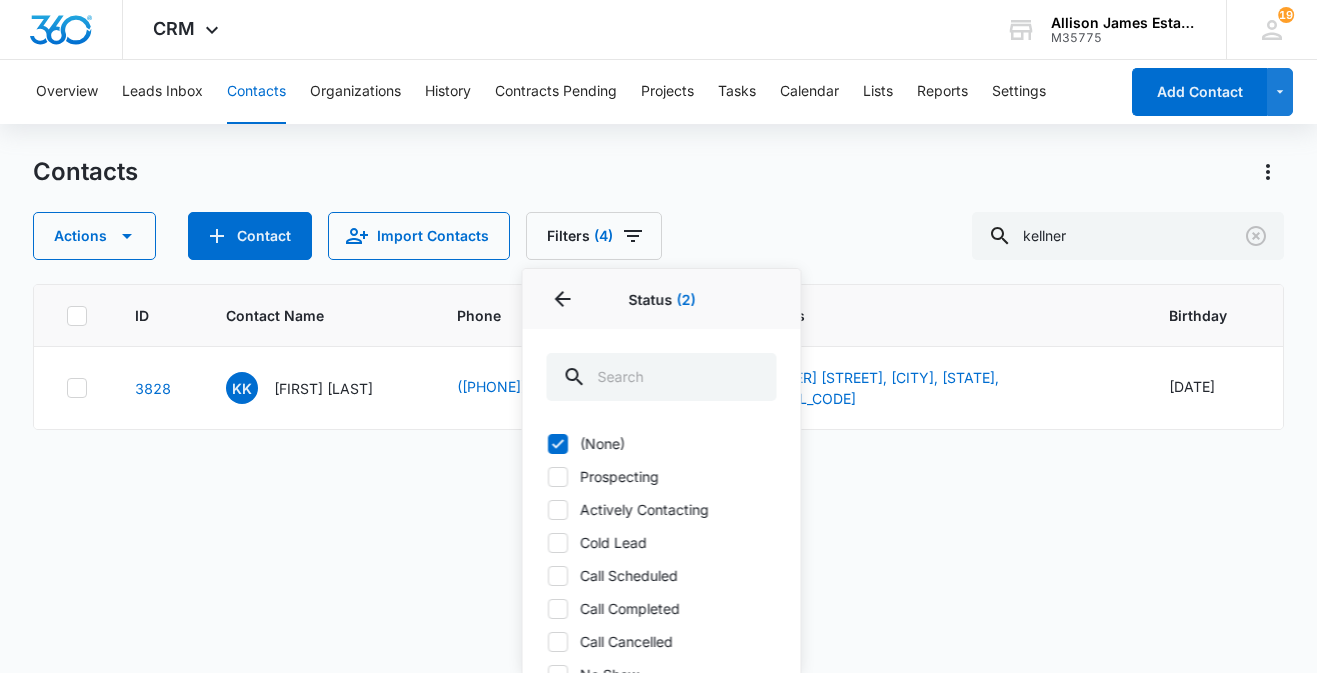 click 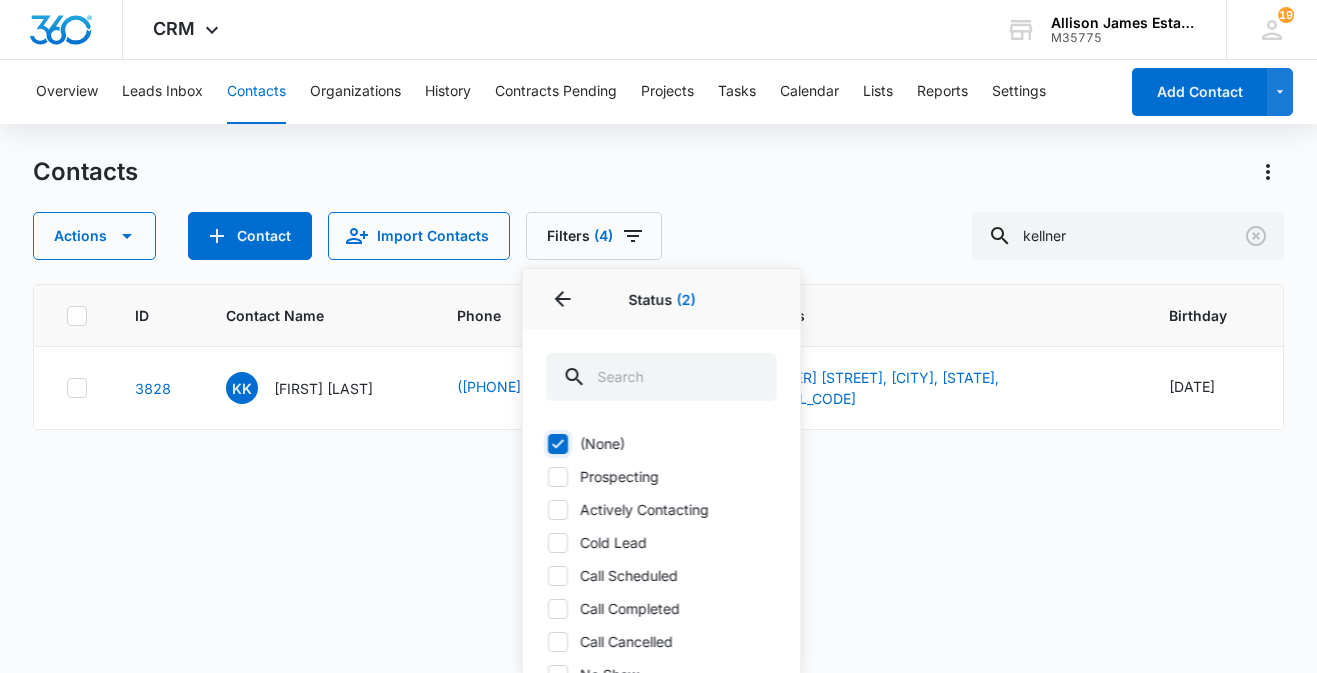 click on "(None)" at bounding box center [547, 443] 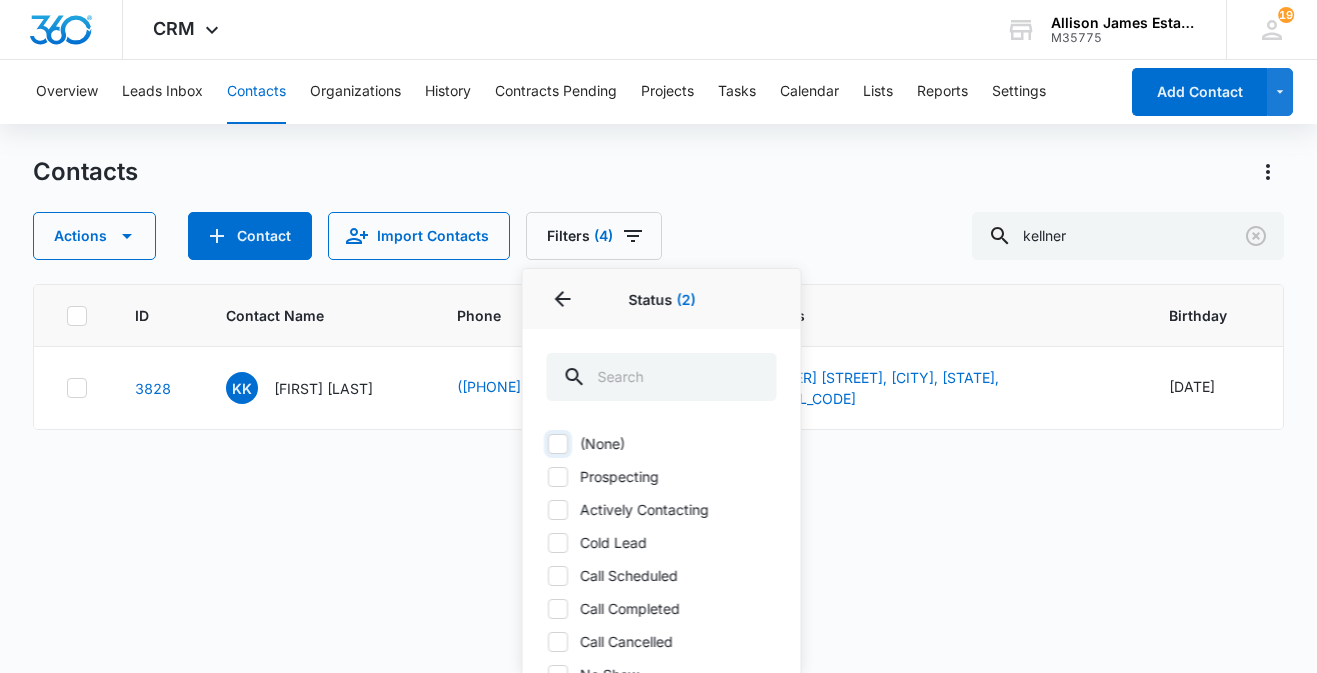 checkbox on "false" 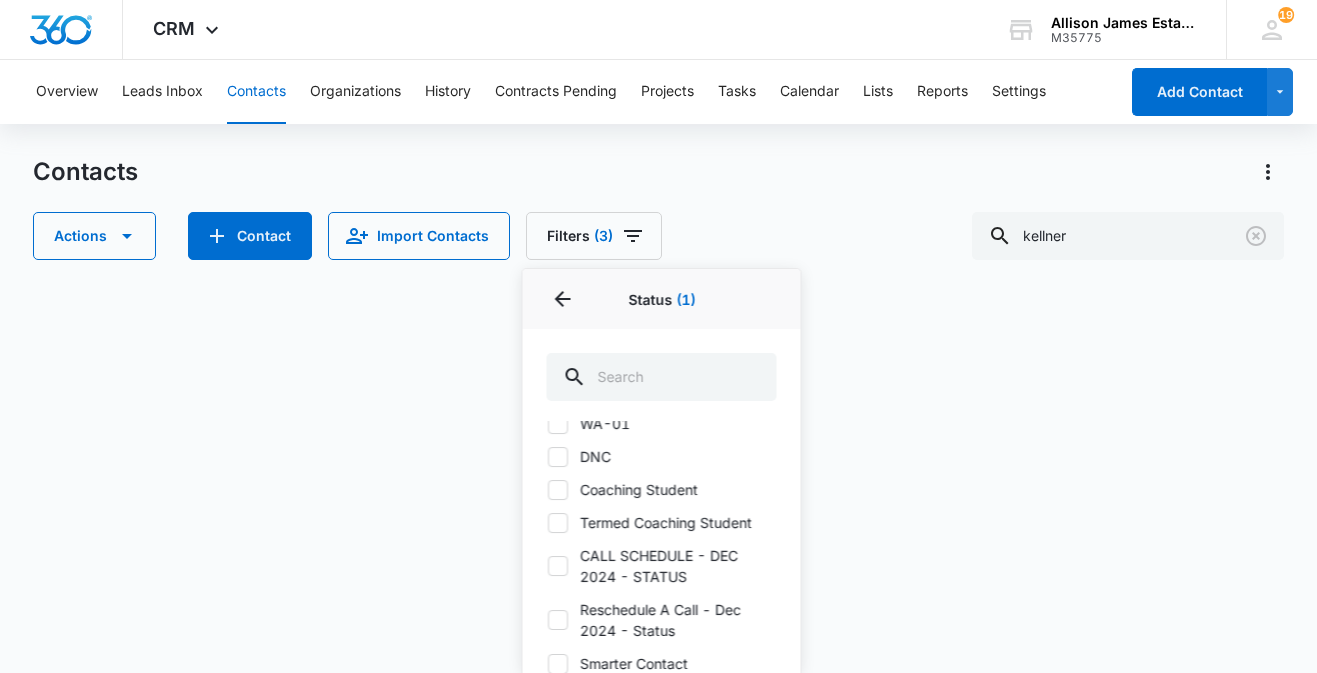 scroll, scrollTop: 1085, scrollLeft: 0, axis: vertical 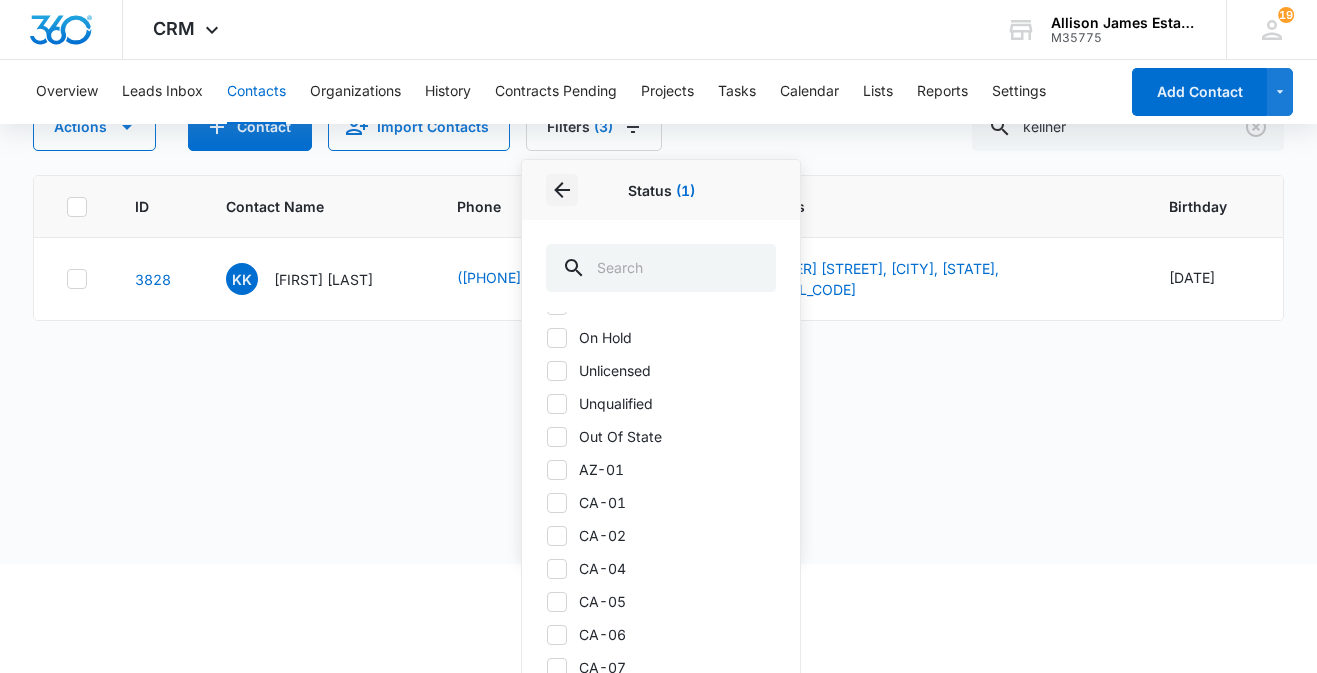 click 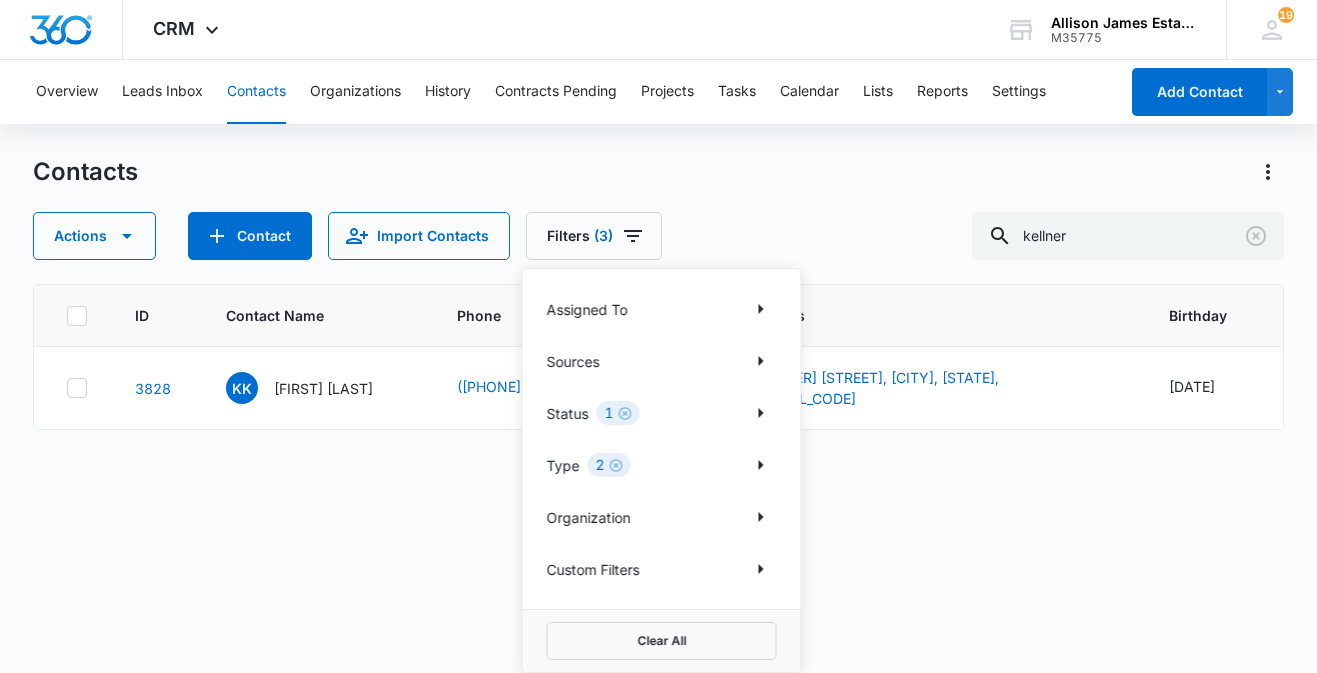 scroll, scrollTop: 0, scrollLeft: 0, axis: both 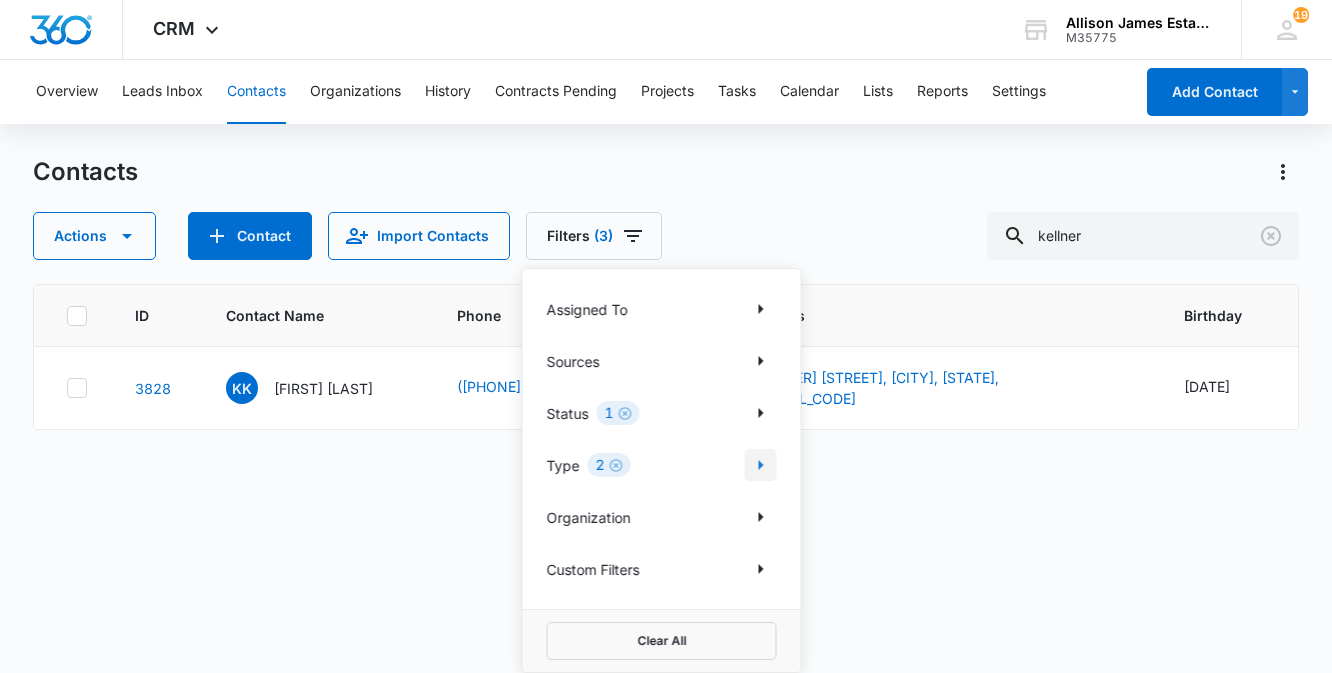 click 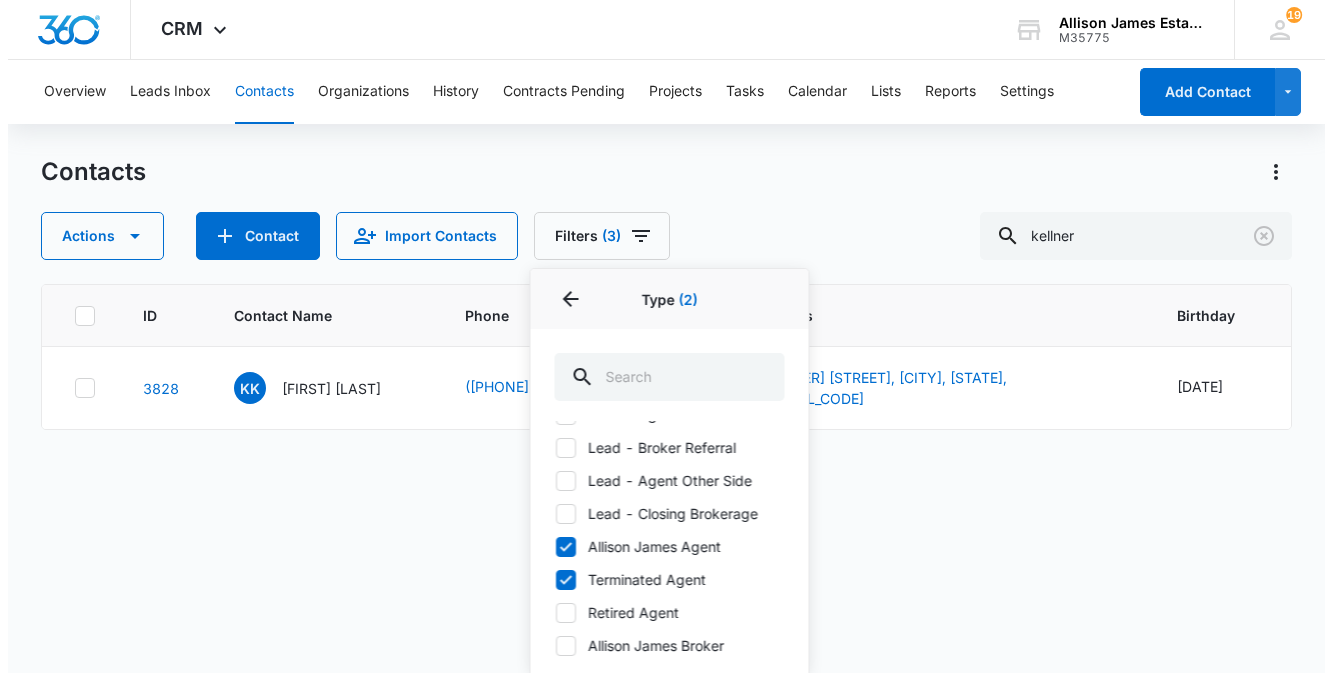 scroll, scrollTop: 204, scrollLeft: 0, axis: vertical 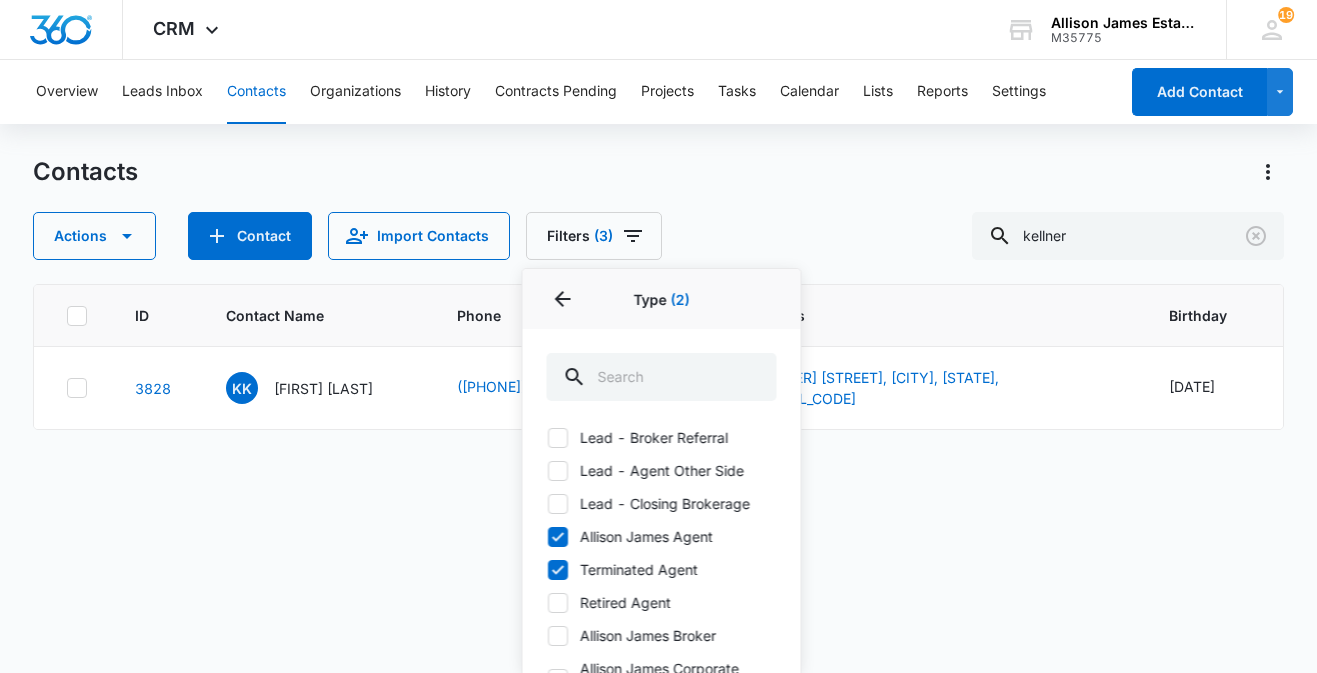 click 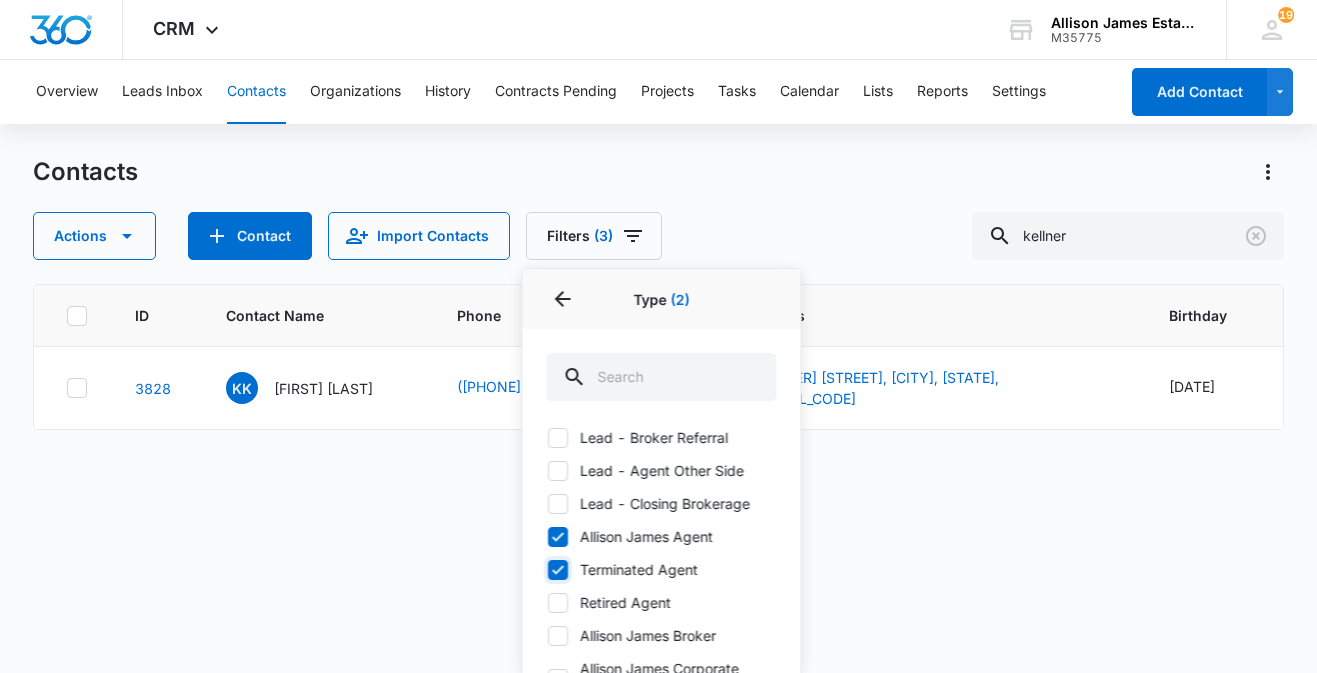 click on "Terminated Agent" at bounding box center (547, 569) 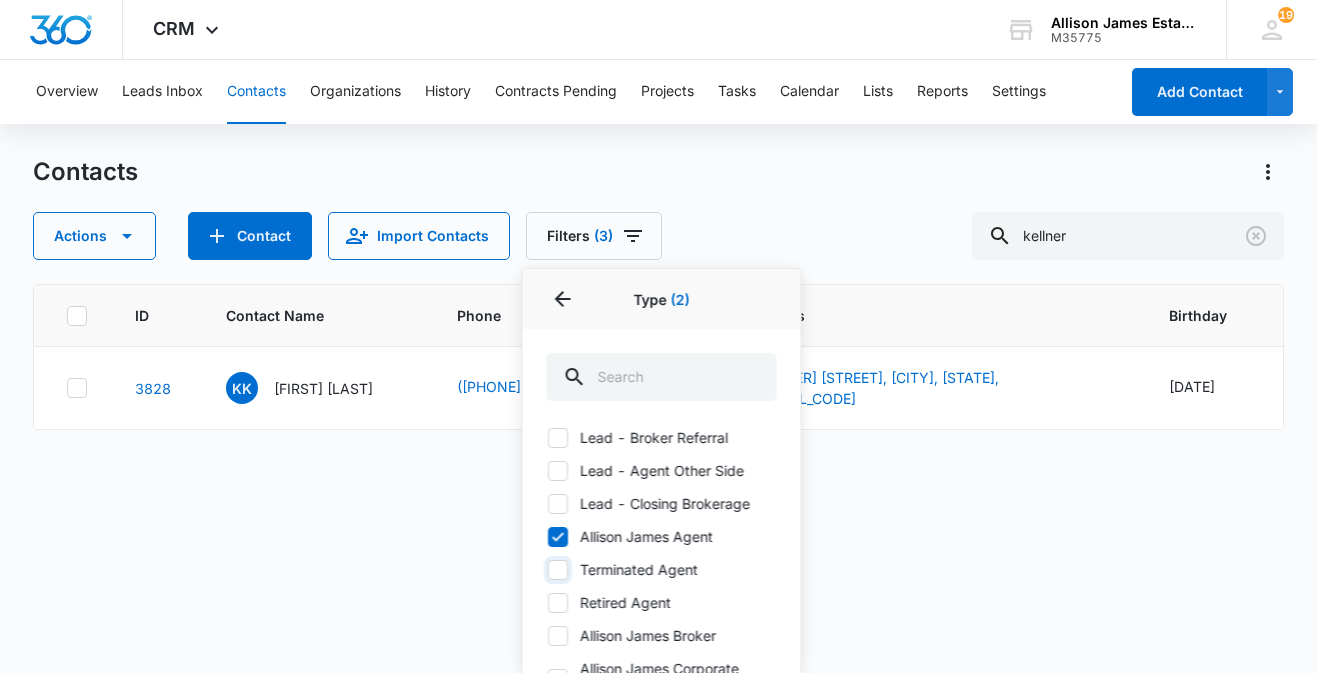 checkbox on "false" 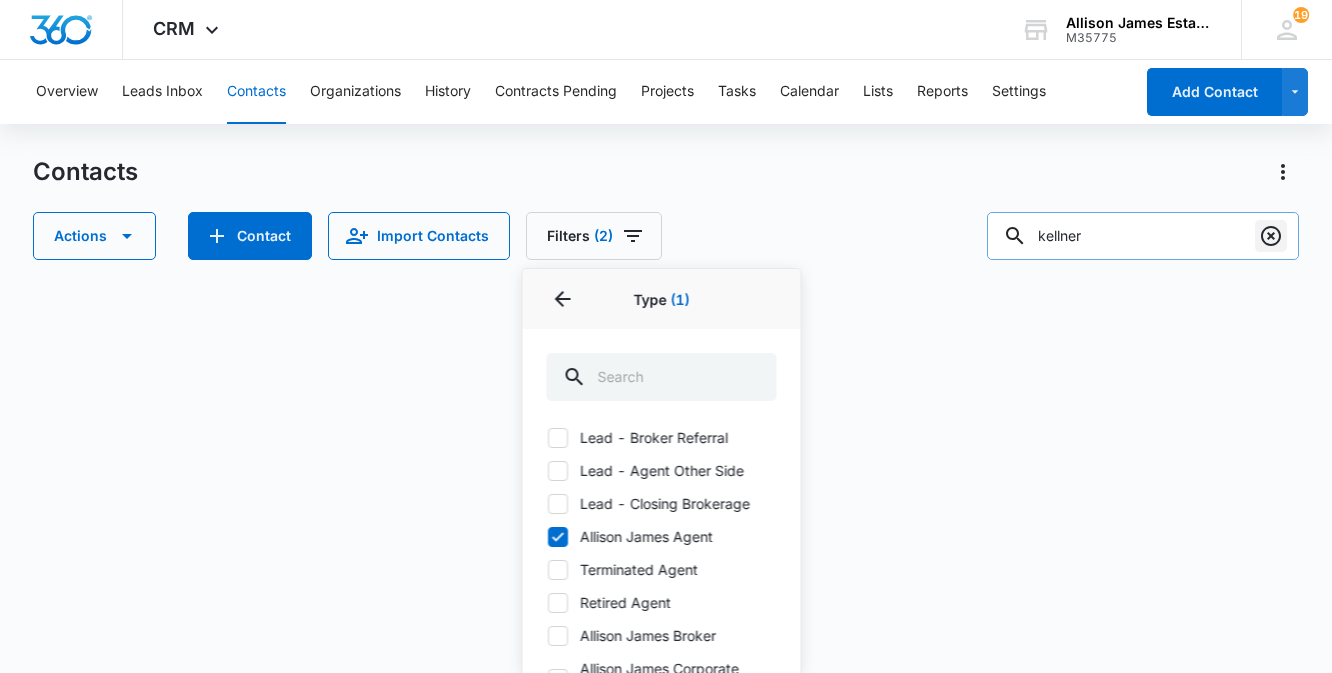 click 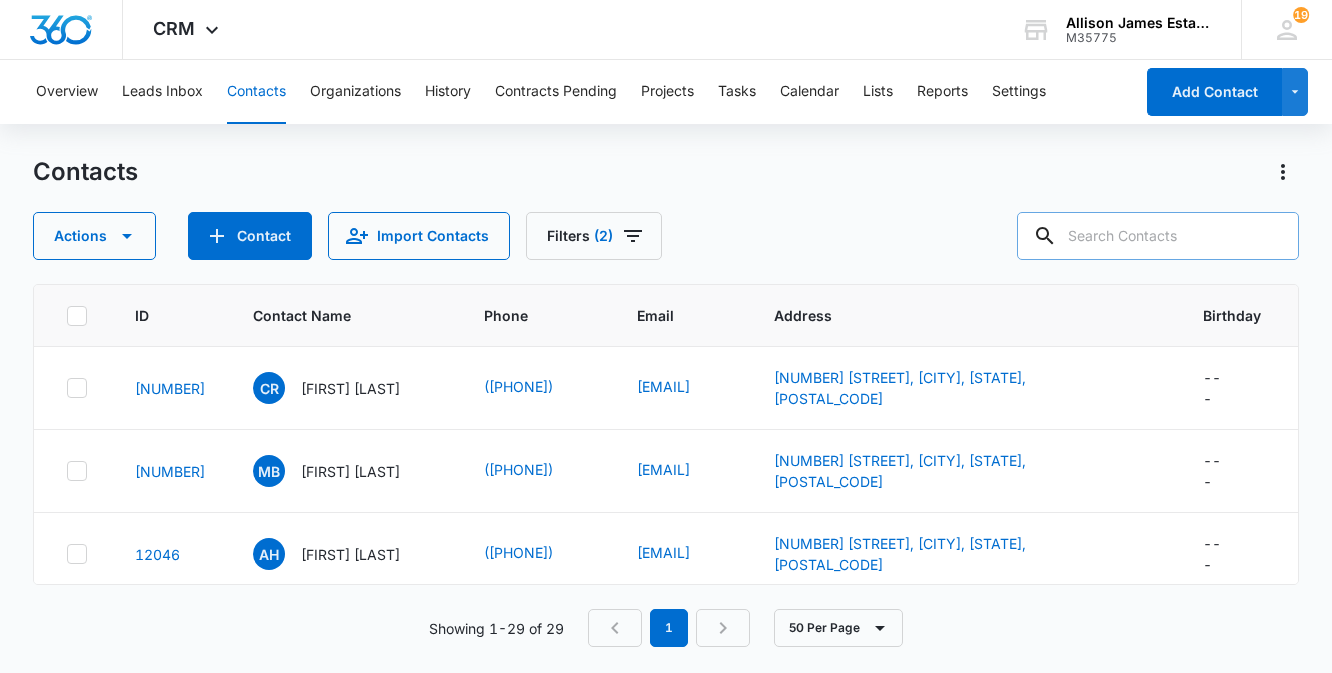 click on "Contacts Actions Contact Import Contacts Filters (2)" at bounding box center [665, 208] 